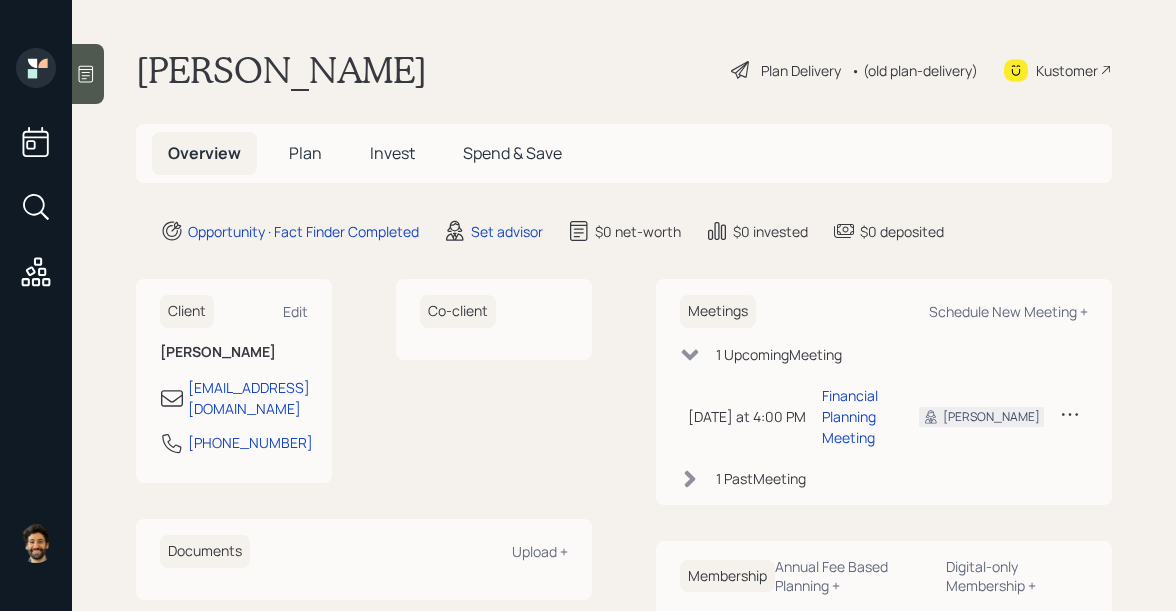 scroll, scrollTop: 0, scrollLeft: 0, axis: both 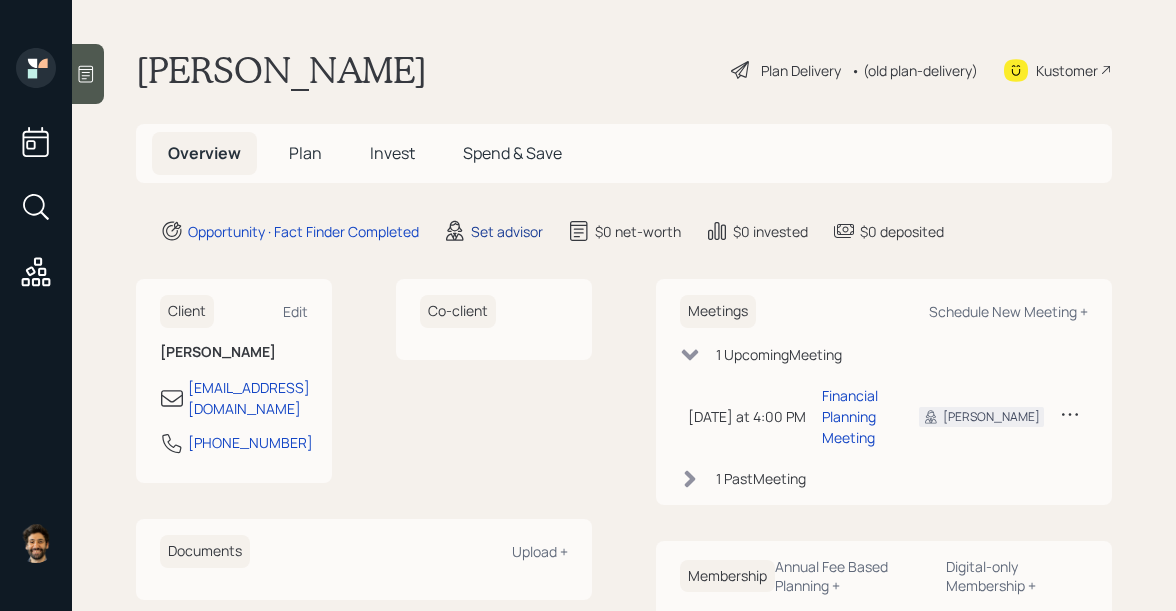 click on "Set advisor" at bounding box center (507, 231) 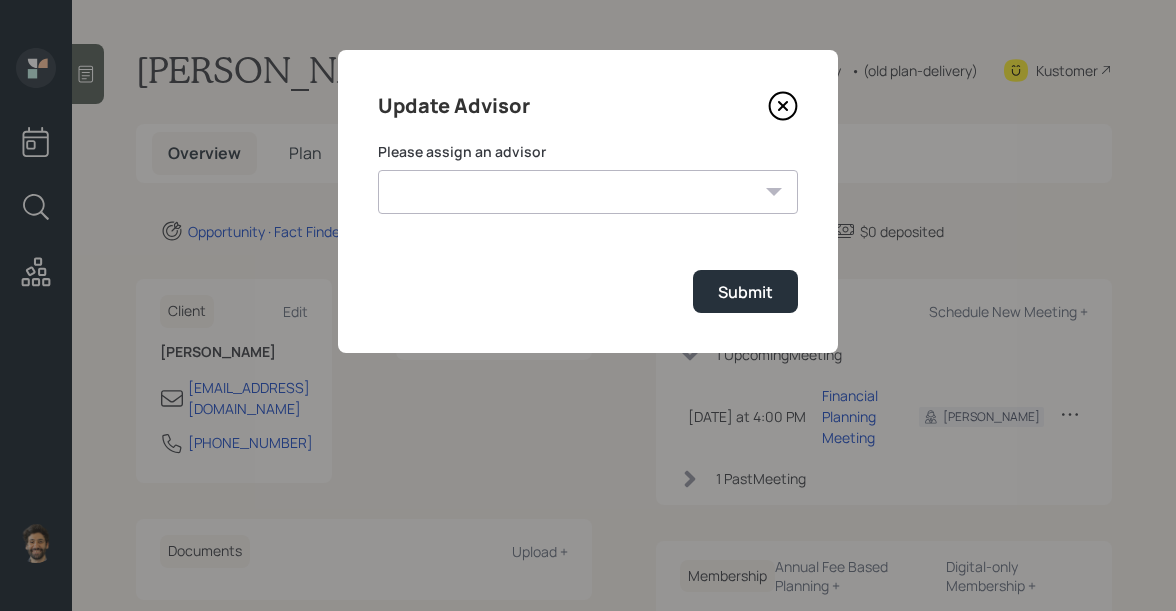 click on "Jonah Coleman Tyler End Michael Russo Treva Nostdahl Eric Schwartz James DiStasi Hunter Neumayer Sami Boghos Harrison Schaefer" at bounding box center (588, 192) 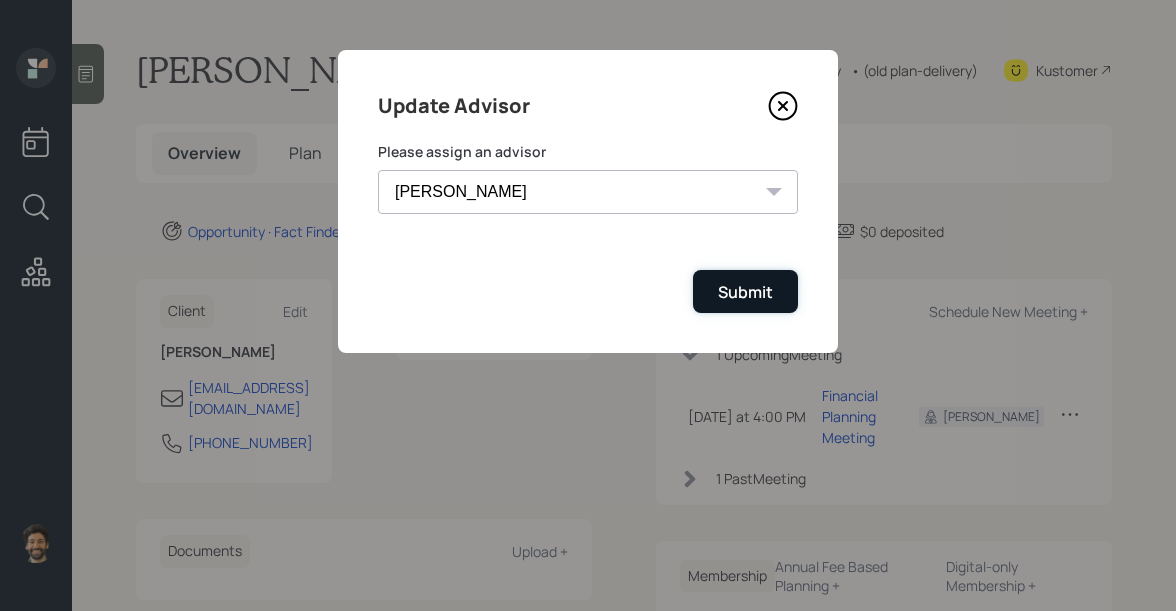 click on "Submit" at bounding box center (745, 292) 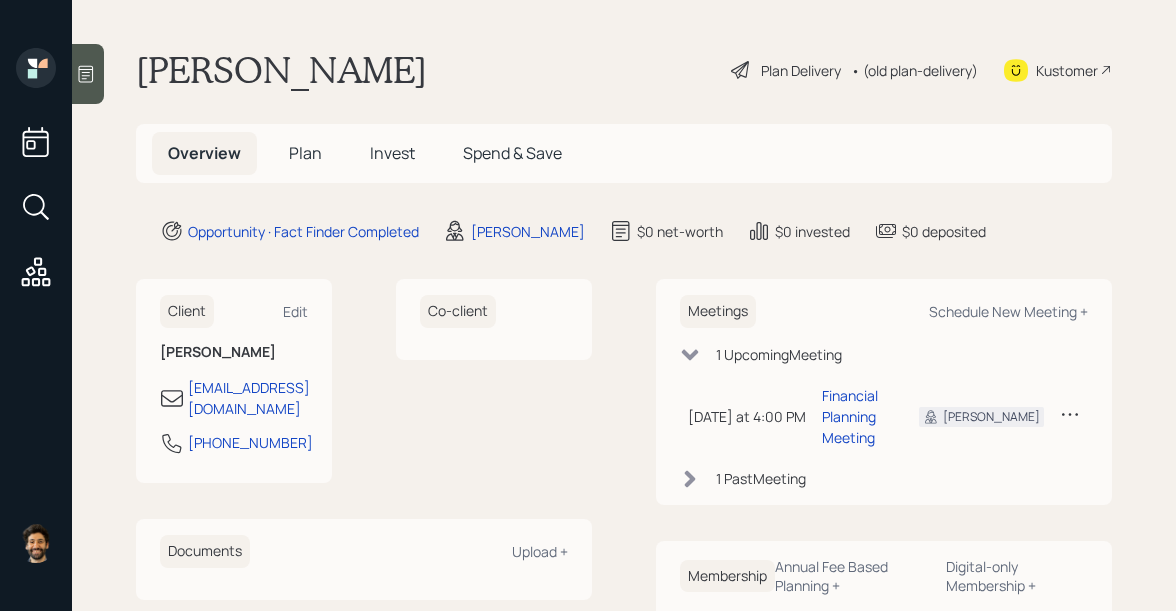 click on "Plan" at bounding box center (305, 153) 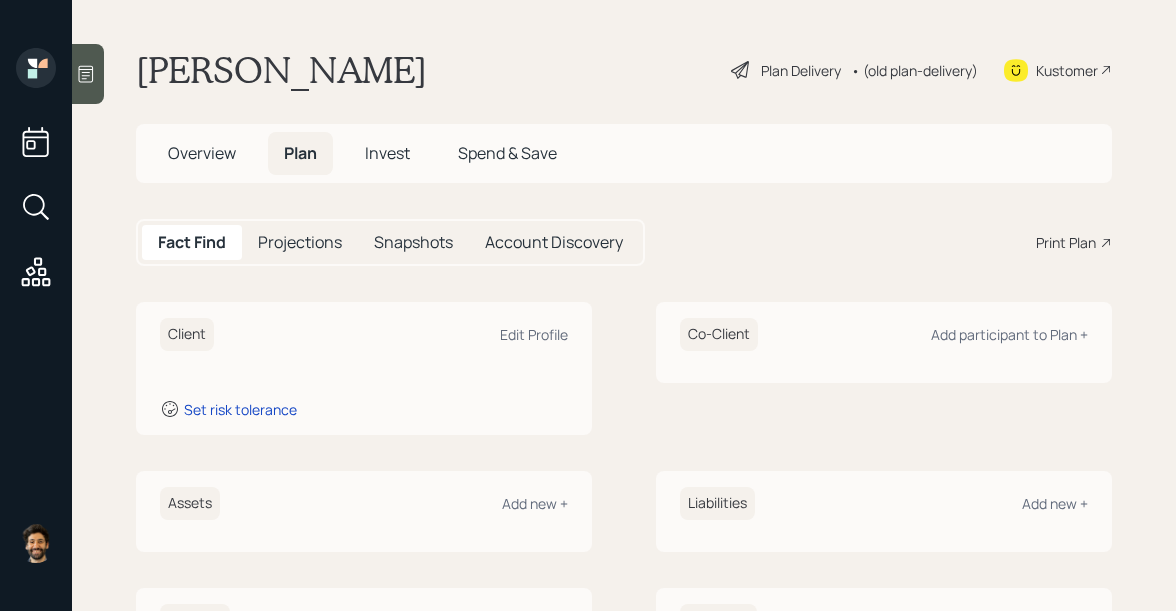 click at bounding box center [88, 74] 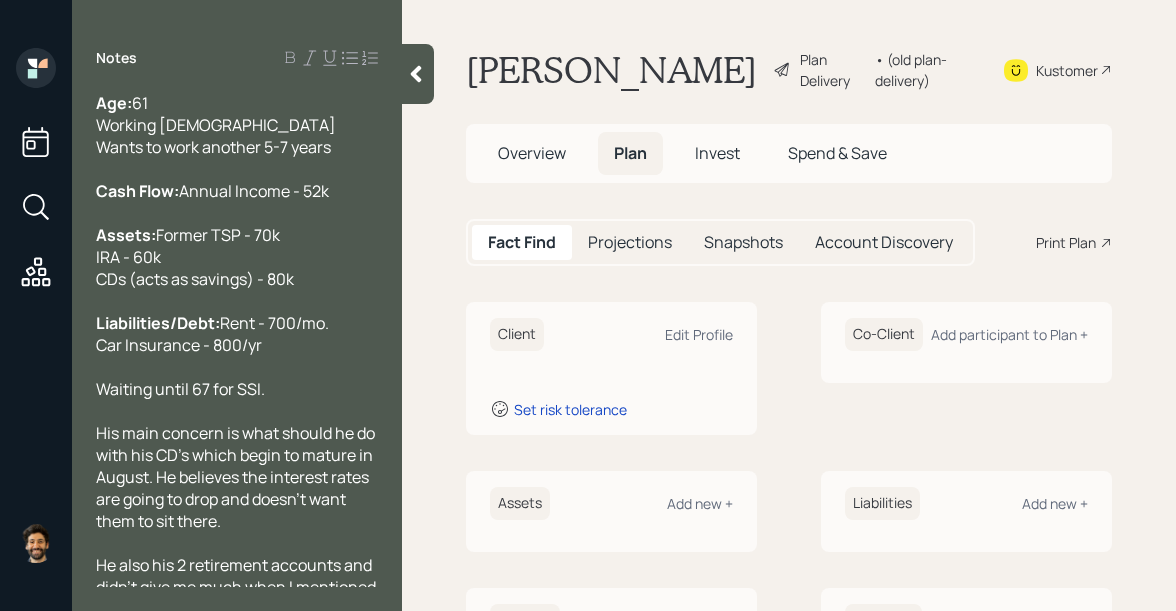 scroll, scrollTop: 230, scrollLeft: 0, axis: vertical 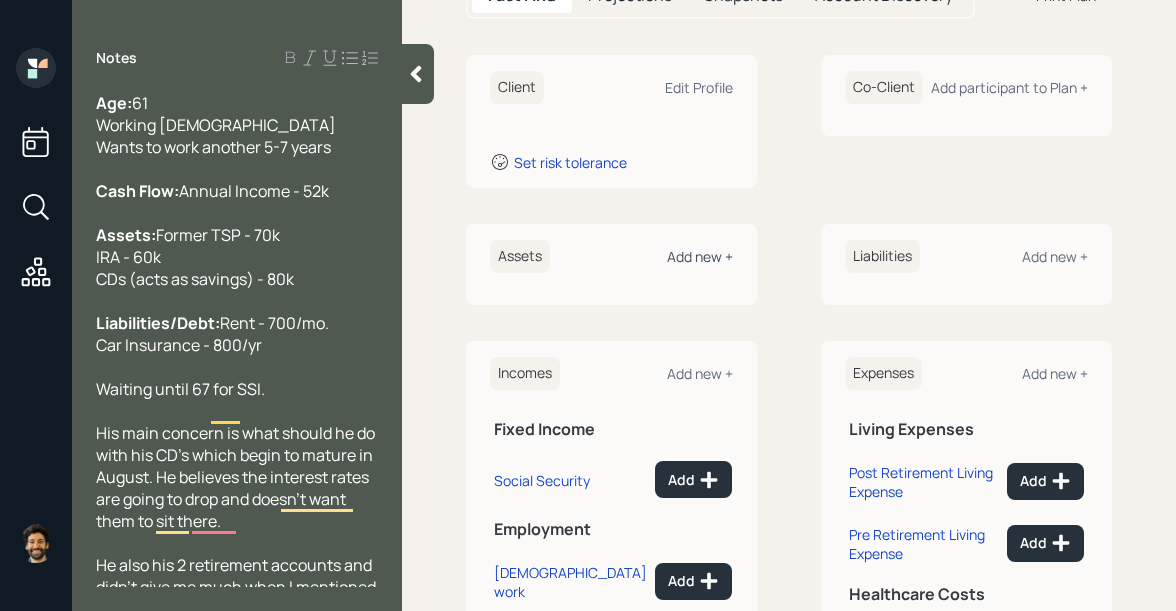 click on "Add new +" at bounding box center (700, 256) 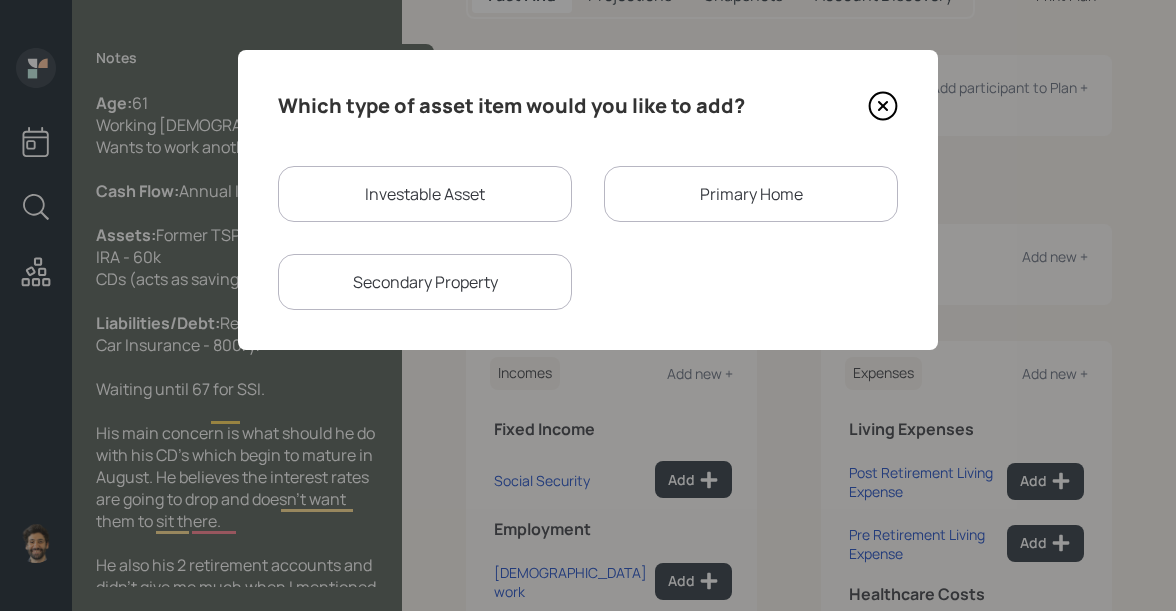 click on "Investable Asset" at bounding box center (425, 194) 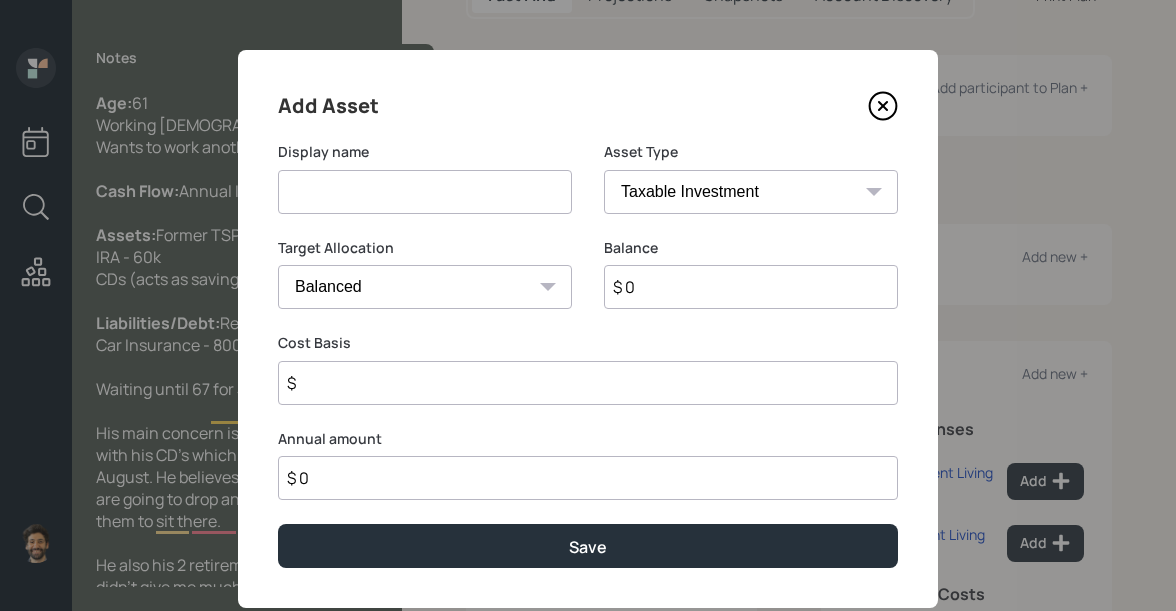 click at bounding box center [425, 192] 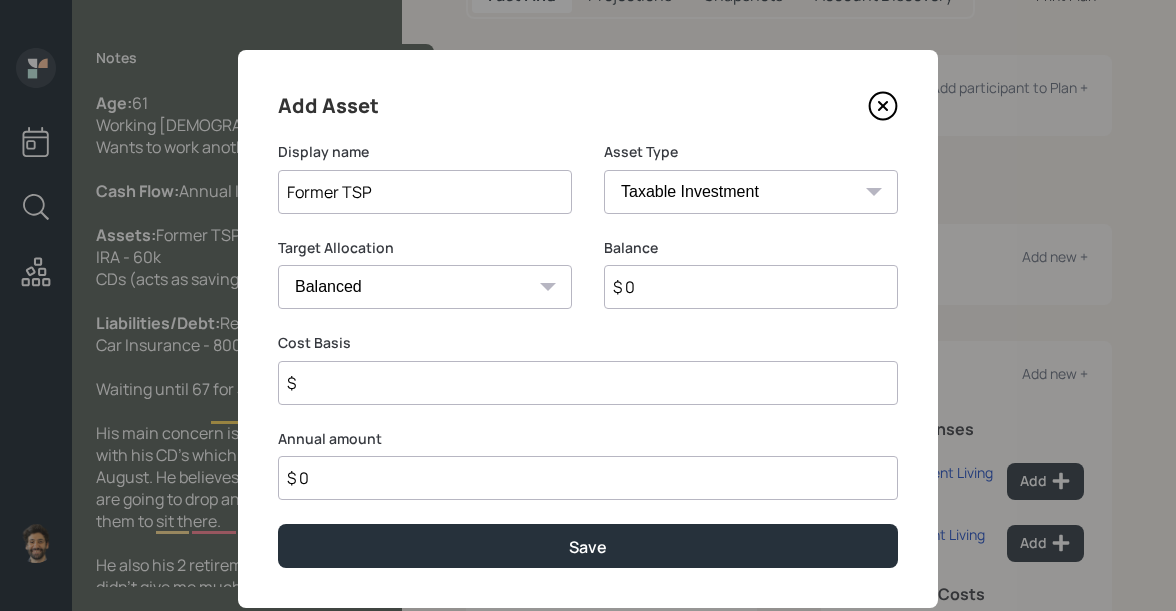 type on "Former TSP" 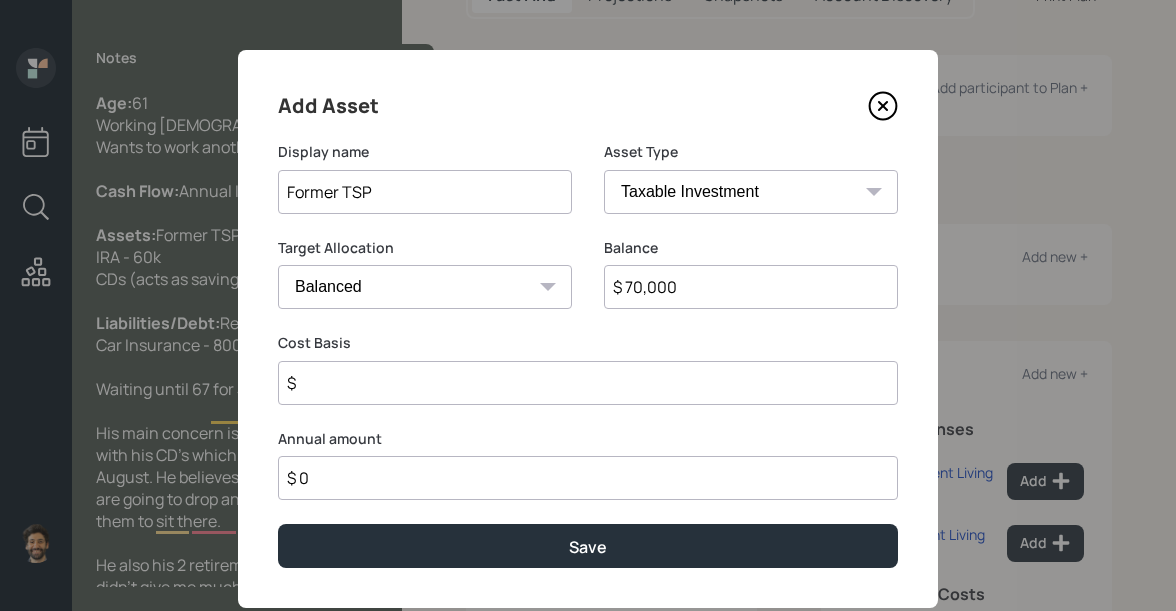 type on "$ 70,000" 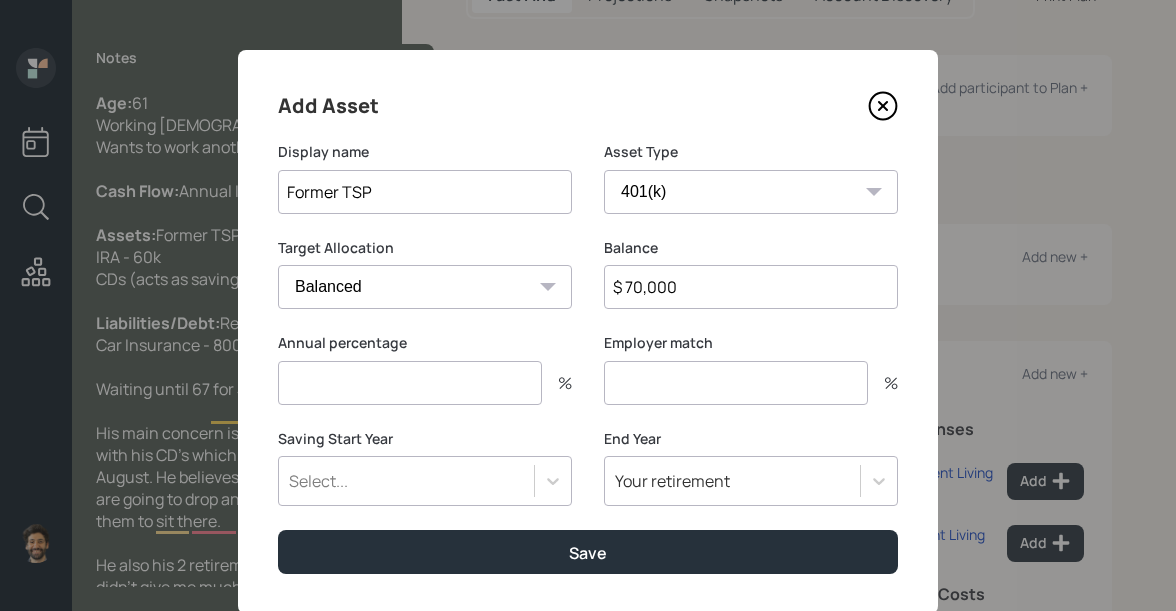 drag, startPoint x: 326, startPoint y: 395, endPoint x: 326, endPoint y: 380, distance: 15 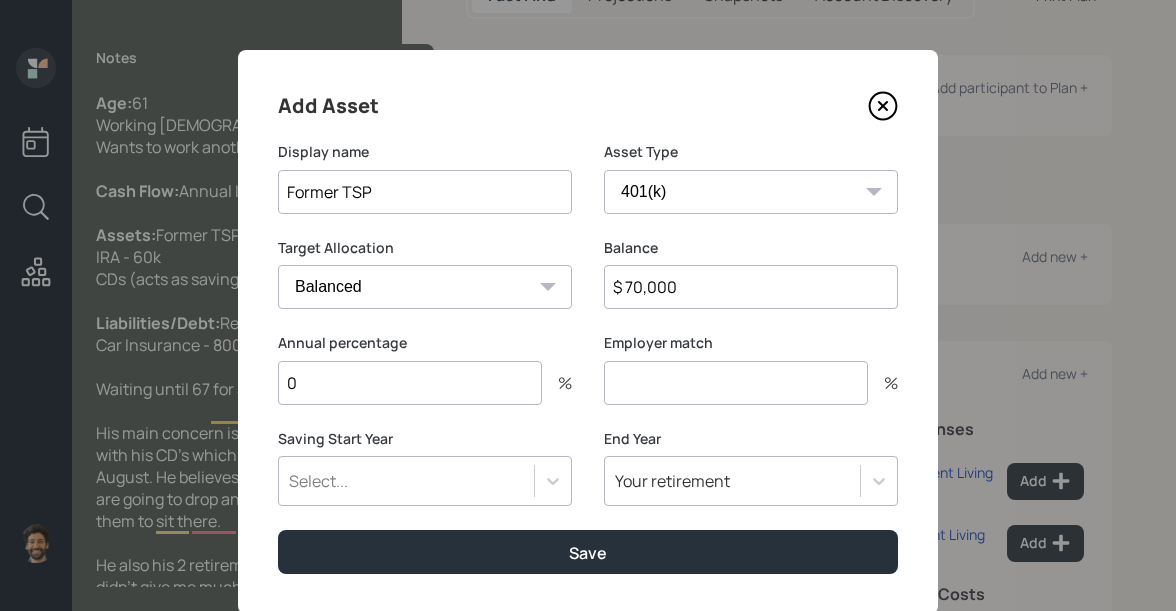 type on "0" 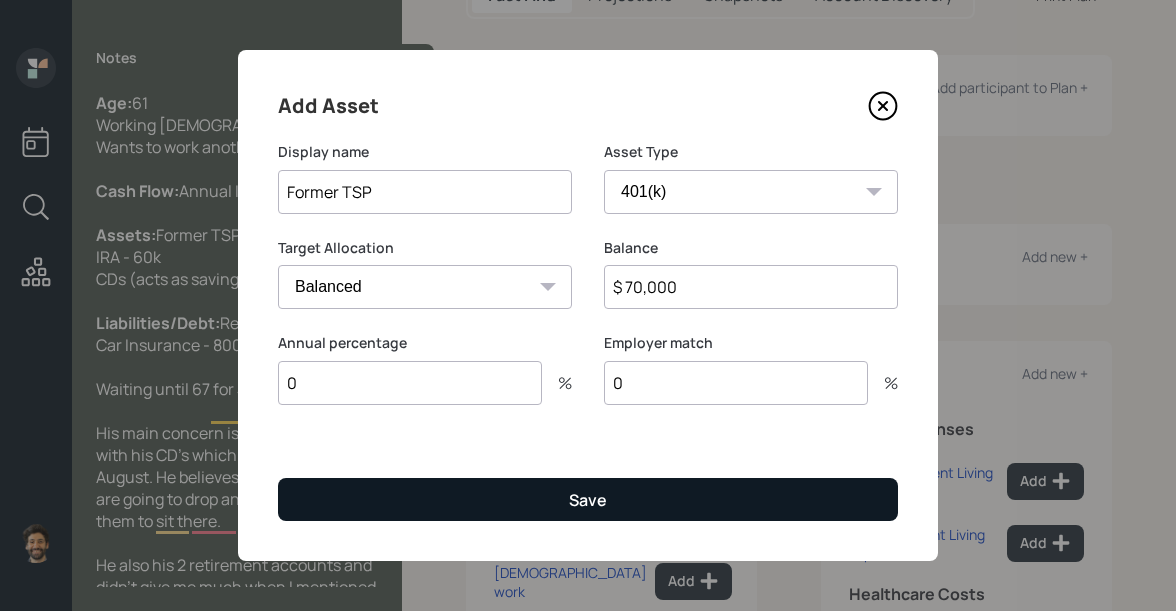 type on "0" 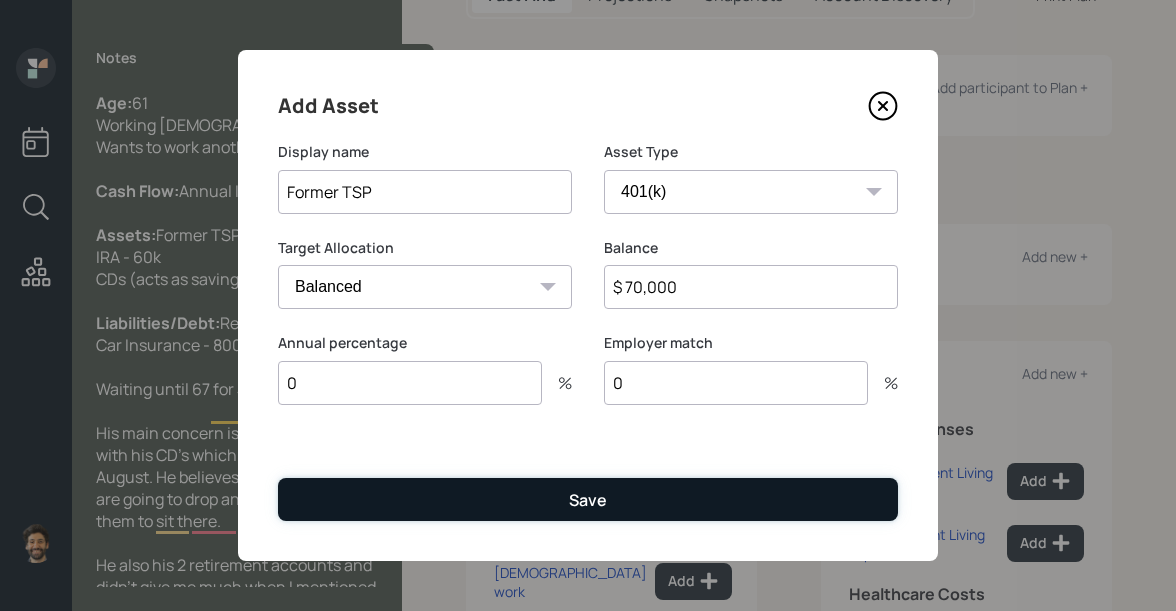 click on "Save" at bounding box center (588, 499) 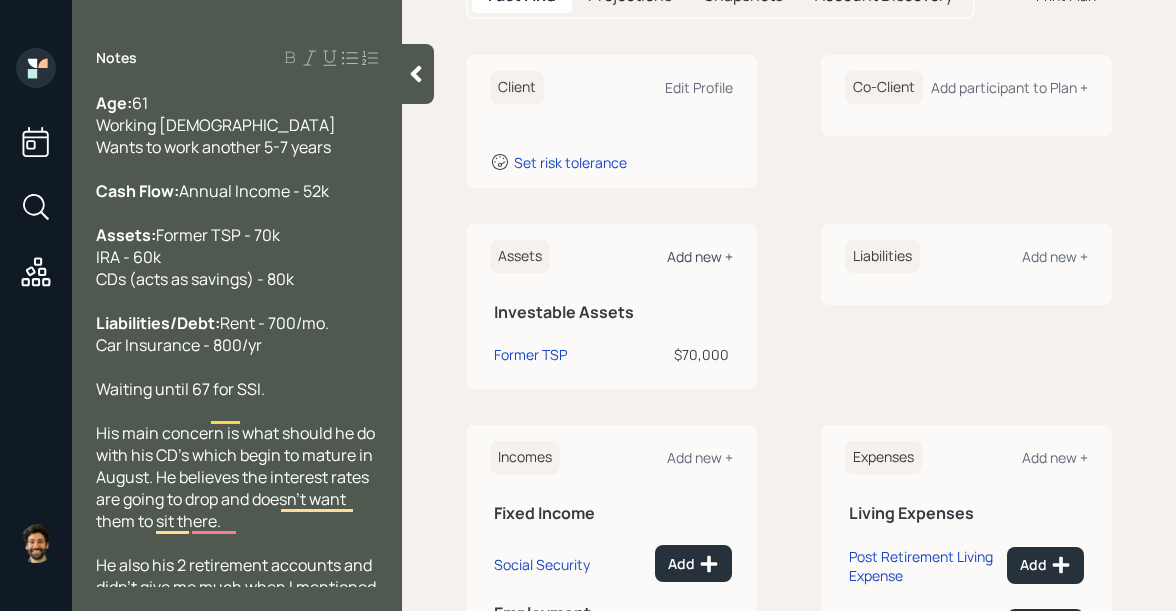 click on "Add new +" at bounding box center (700, 256) 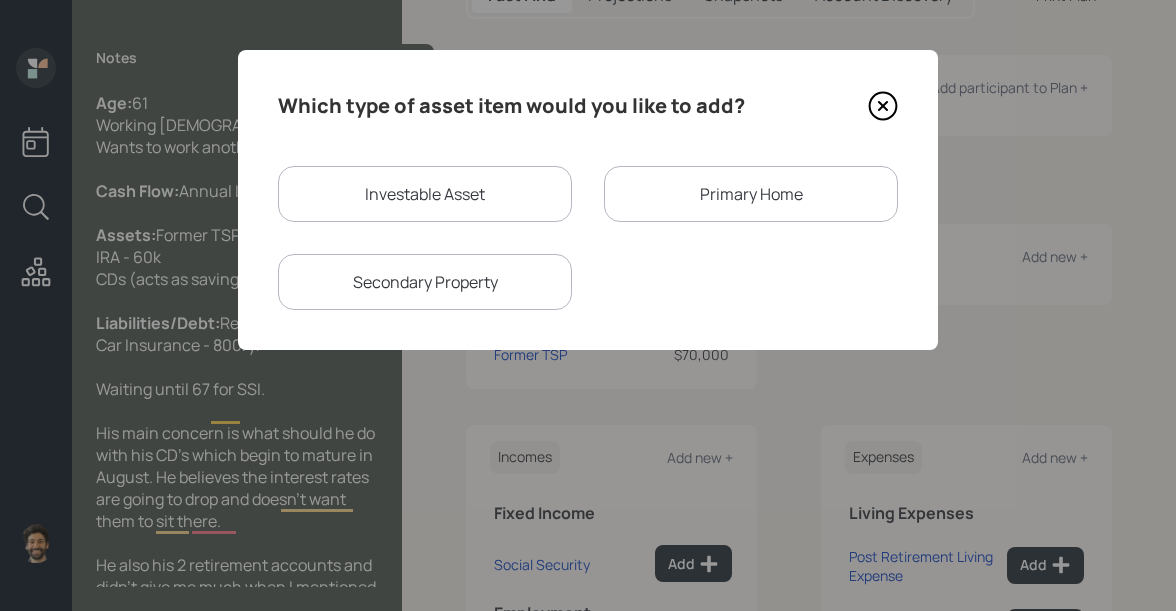 click on "Investable Asset" at bounding box center [425, 194] 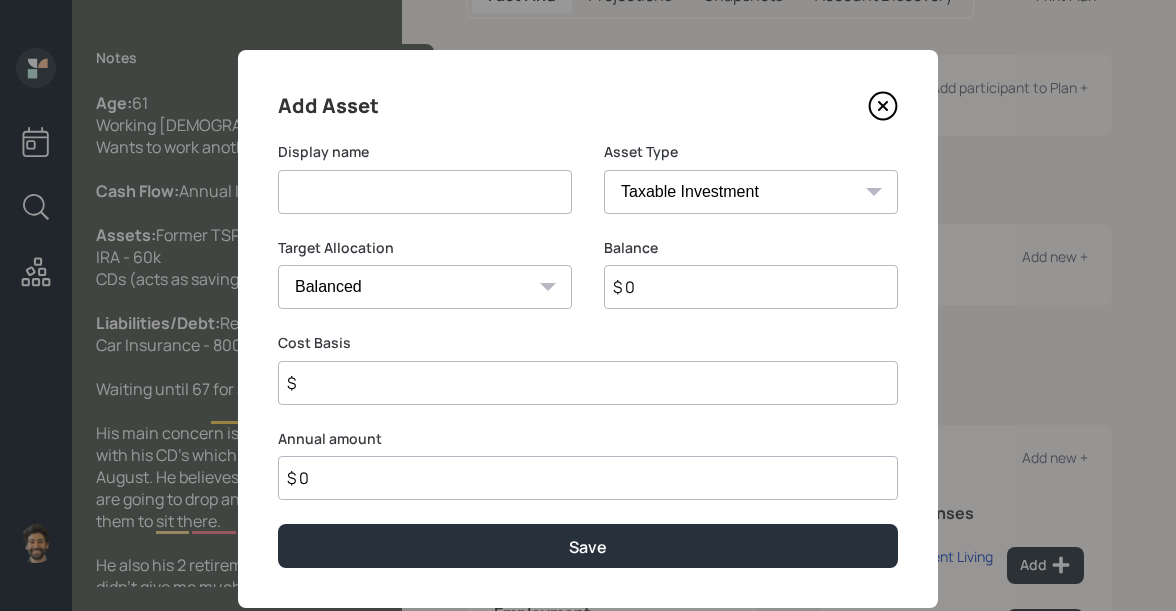 click at bounding box center [425, 192] 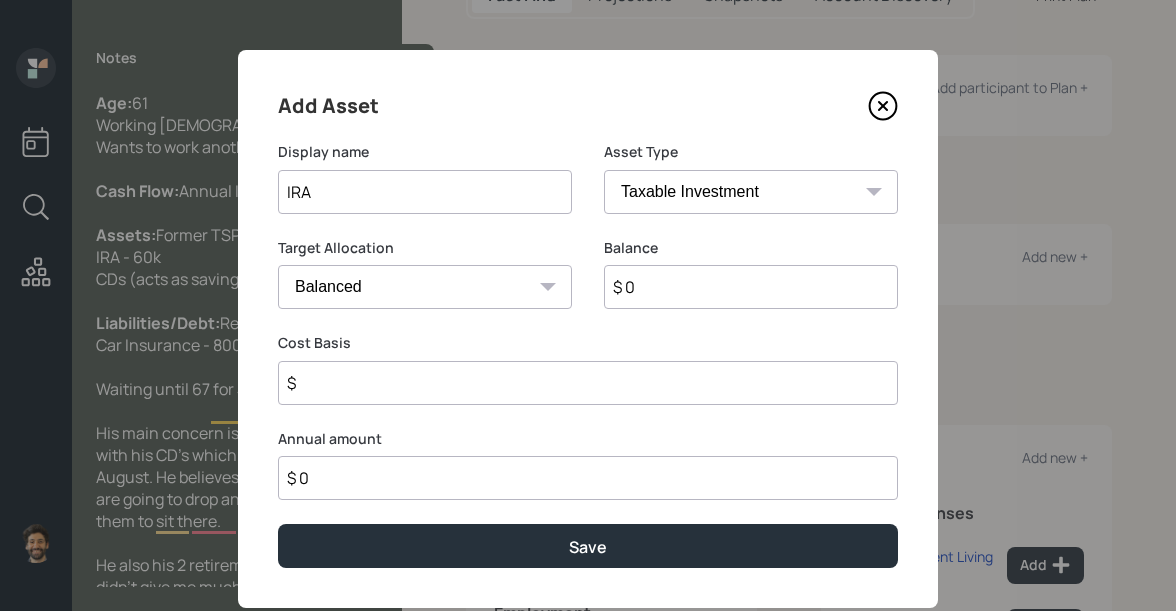type on "IRA" 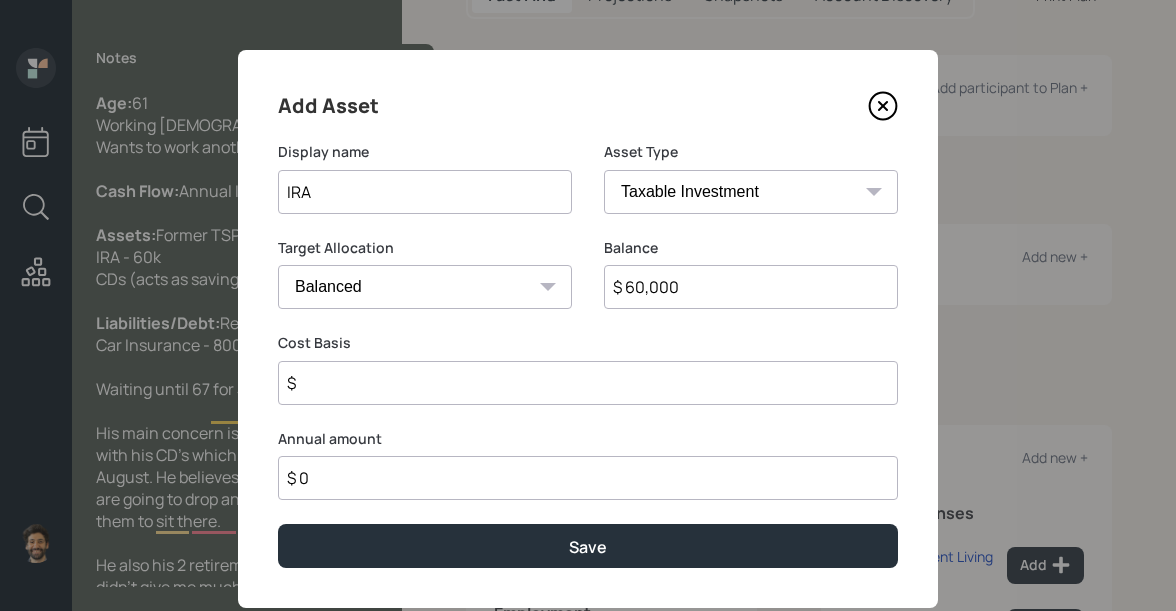type on "$ 60,000" 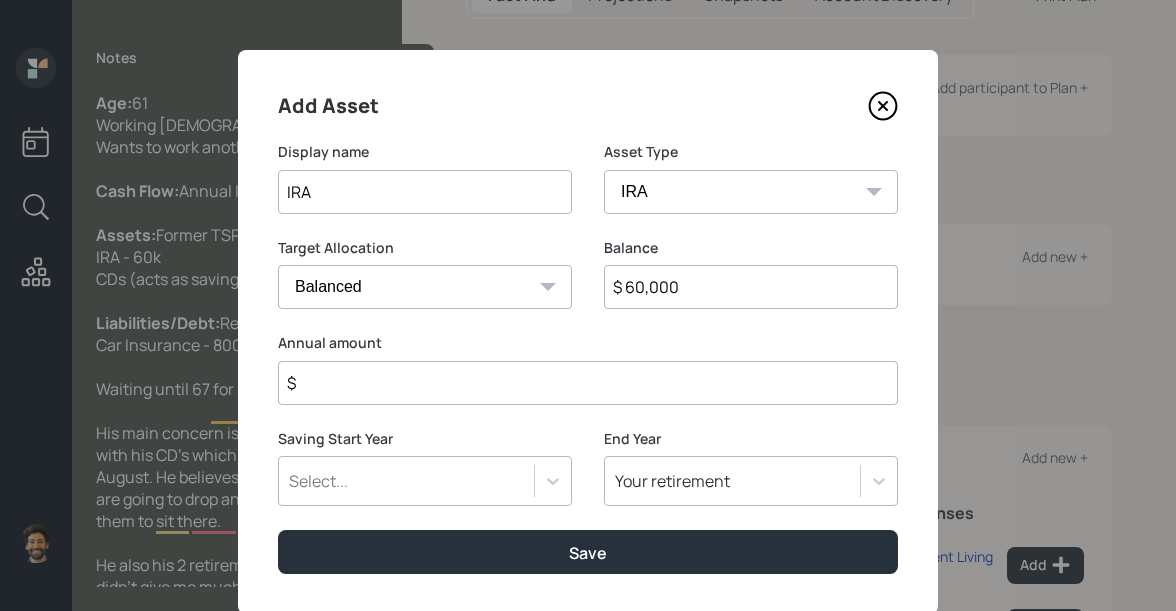 click on "$" at bounding box center (588, 383) 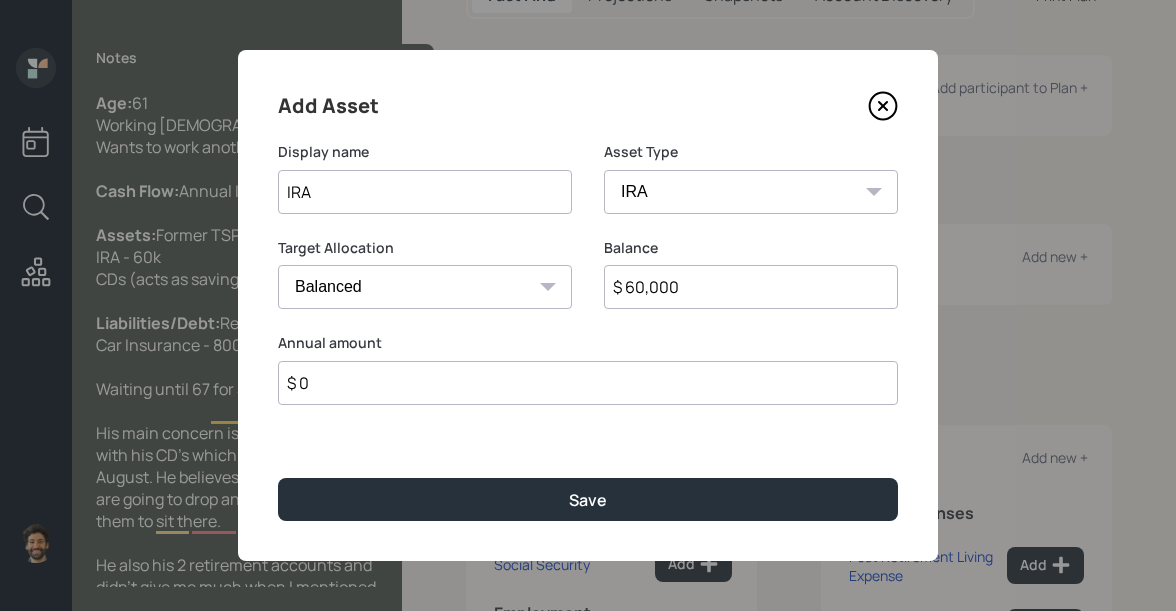 type on "$ 0" 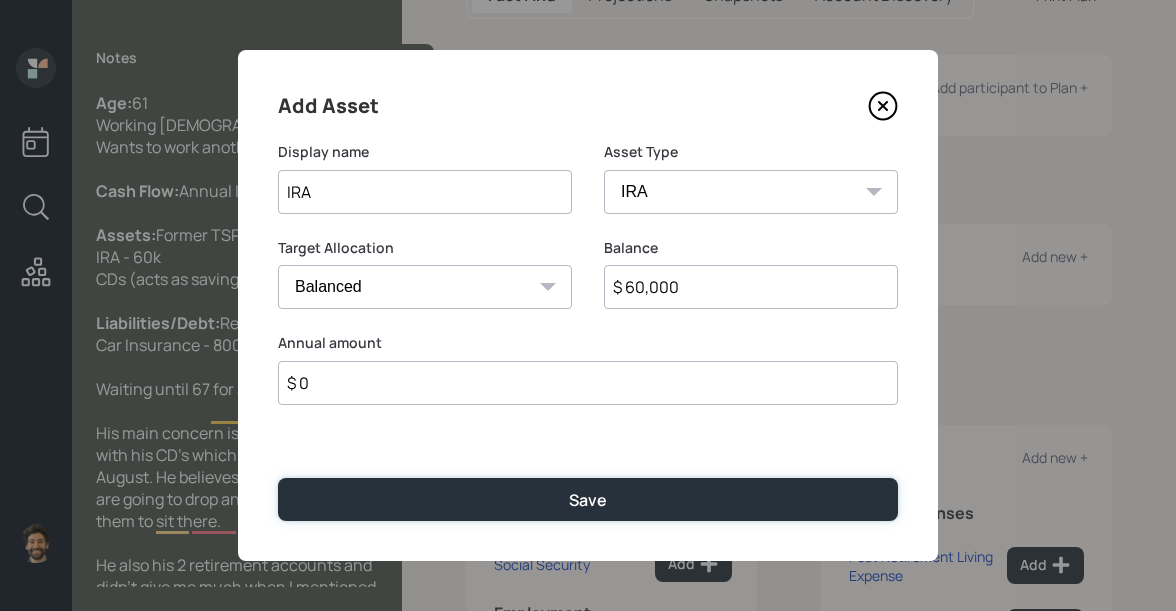 type 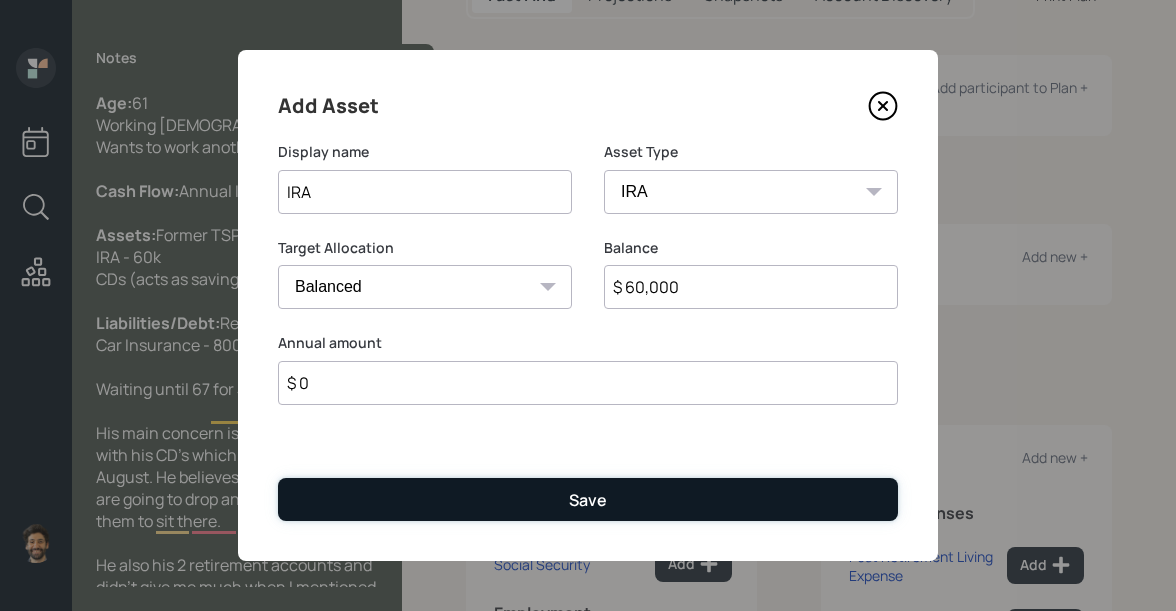 click on "Save" at bounding box center (588, 499) 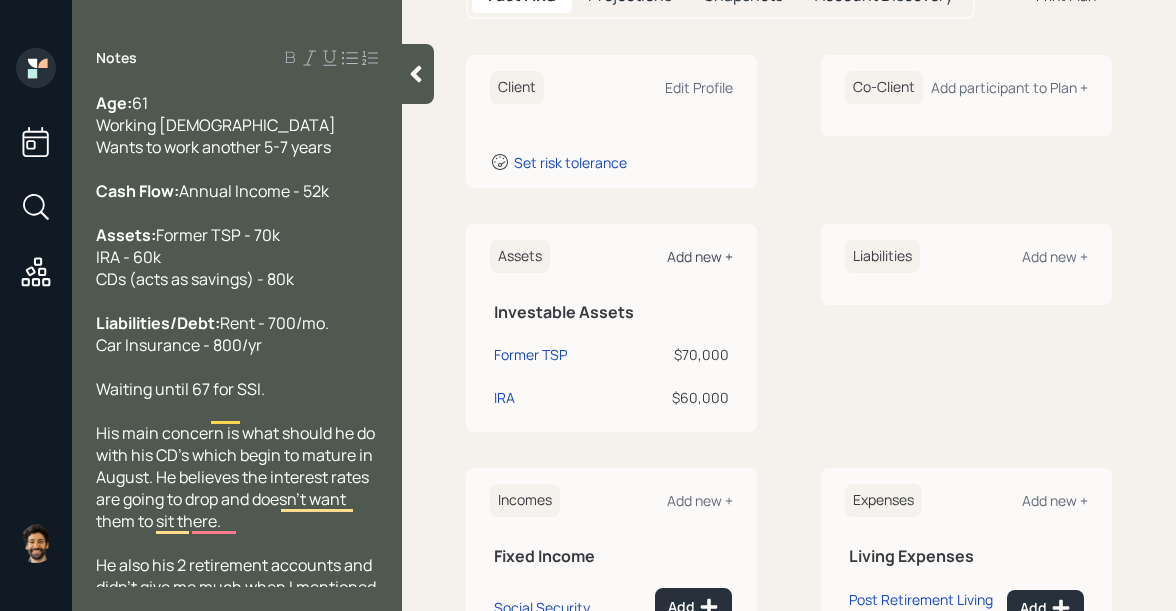 click on "Add new +" at bounding box center (700, 256) 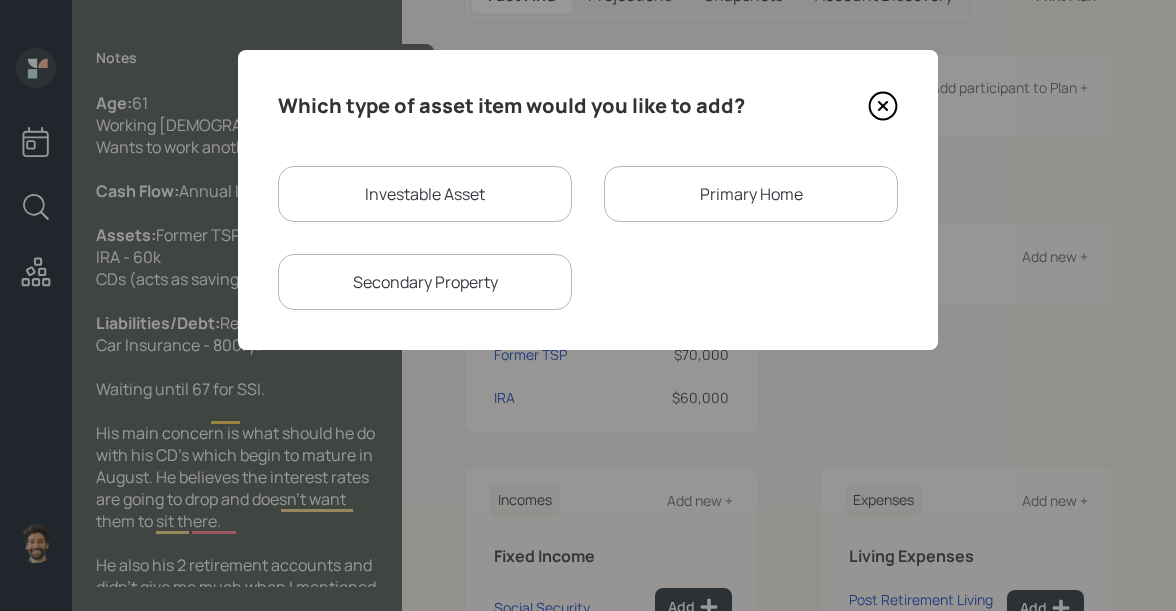 click on "Investable Asset" at bounding box center [425, 194] 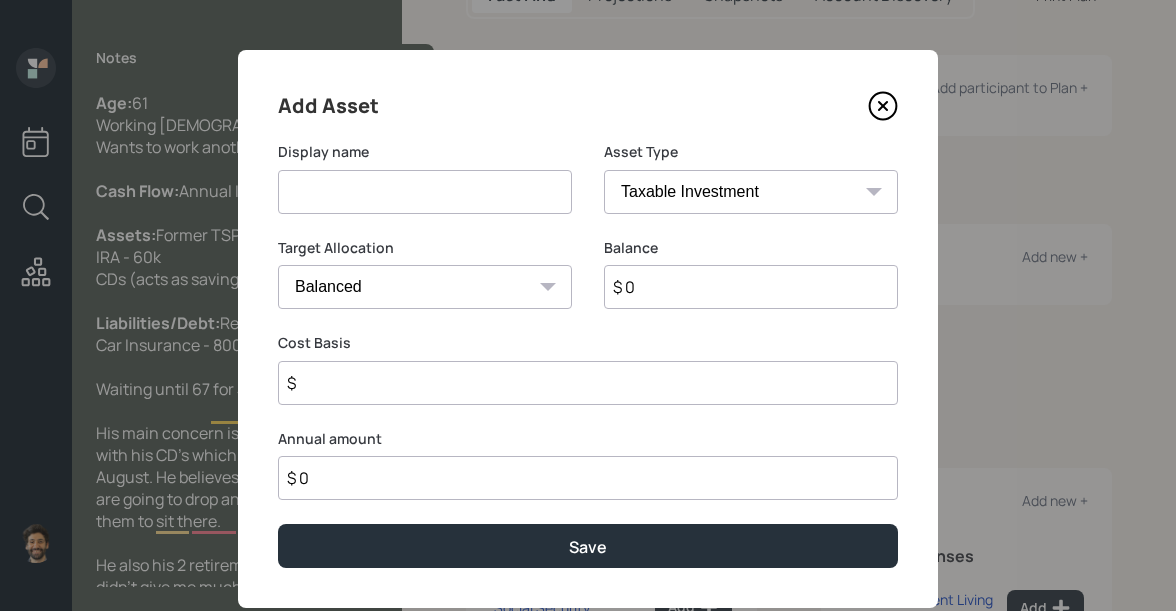 click at bounding box center (425, 192) 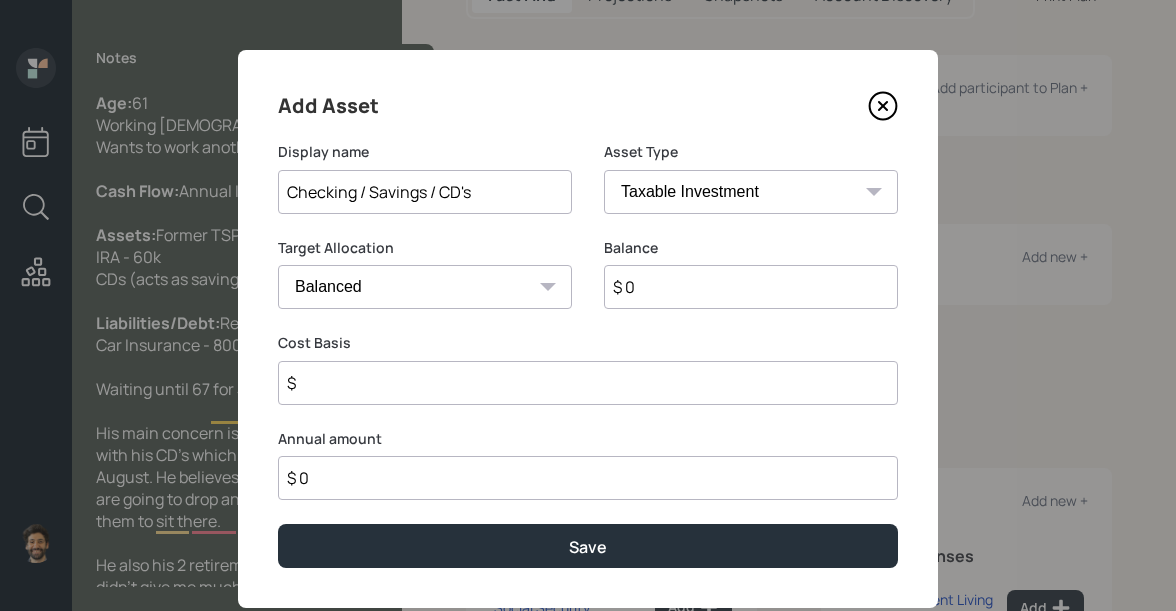 type on "Checking / Savings / CD's" 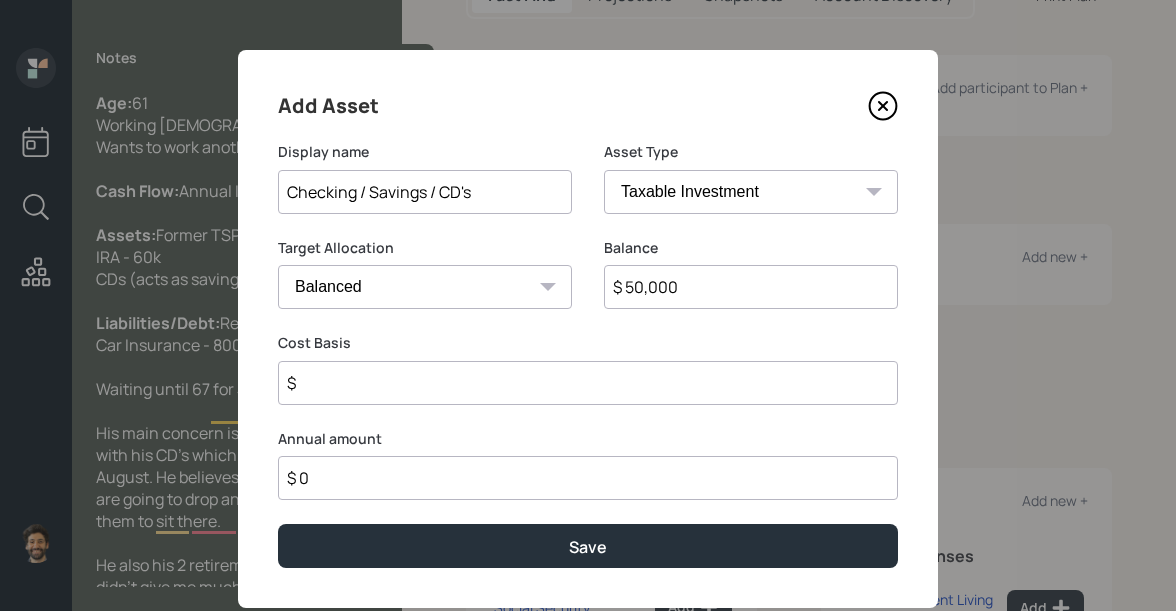 type on "$ 50,000" 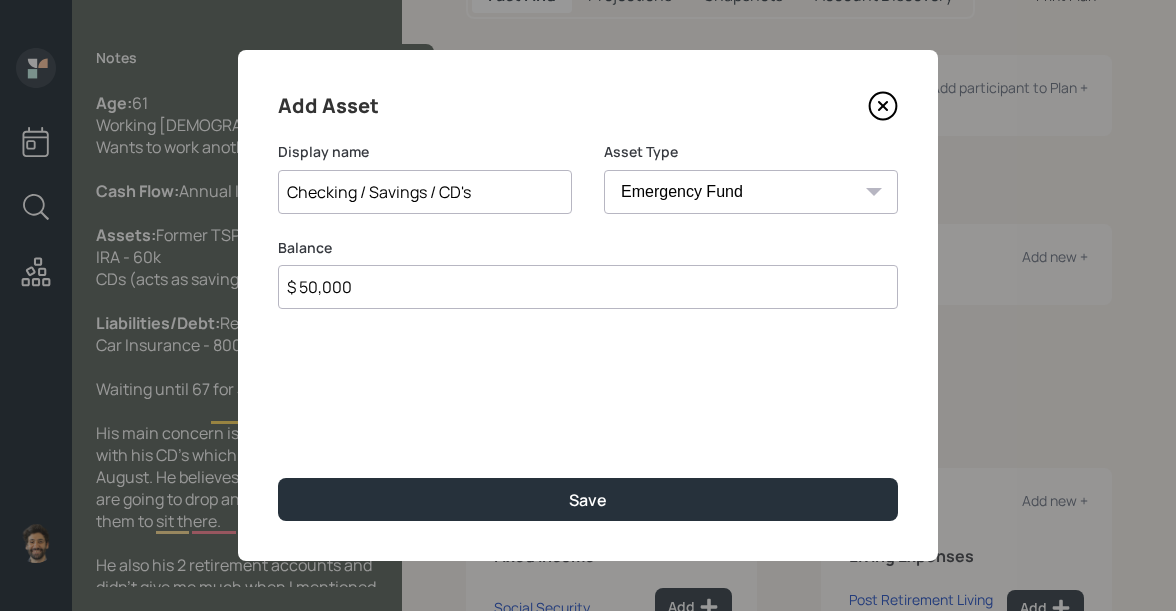 click on "Add Asset Display name Checking / Savings / CD's Asset Type SEP IRA IRA Roth IRA 401(k) Roth 401(k) 403(b) Roth 403(b) 457(b) Roth 457(b) Health Savings Account 529 Taxable Investment Checking / Savings Emergency Fund Balance $ 50,000 Save" at bounding box center [588, 305] 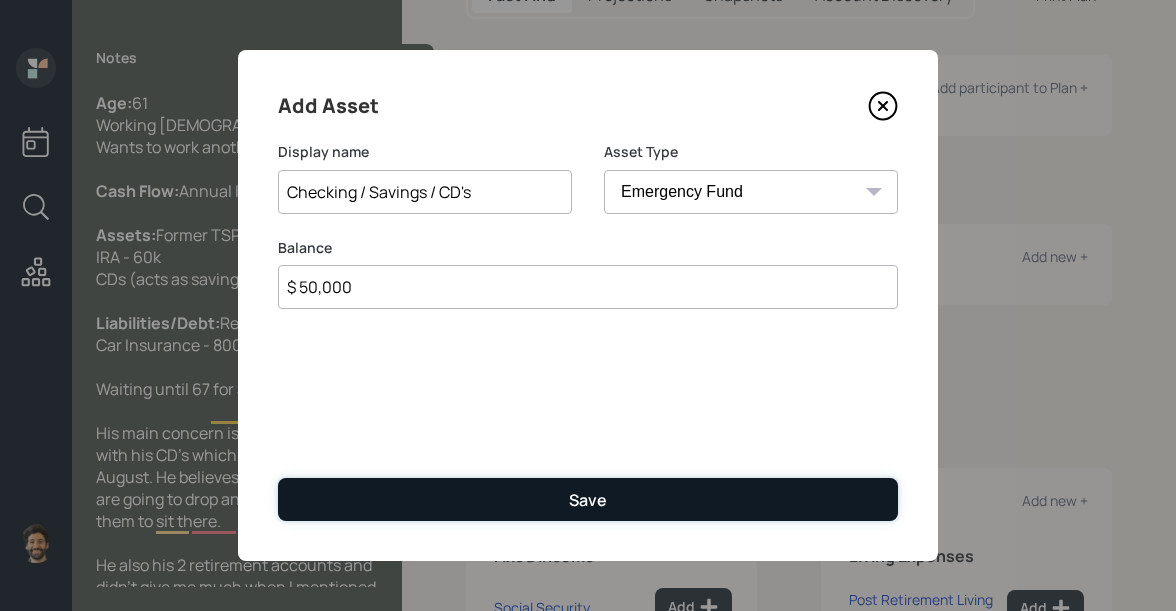 click on "Save" at bounding box center [588, 499] 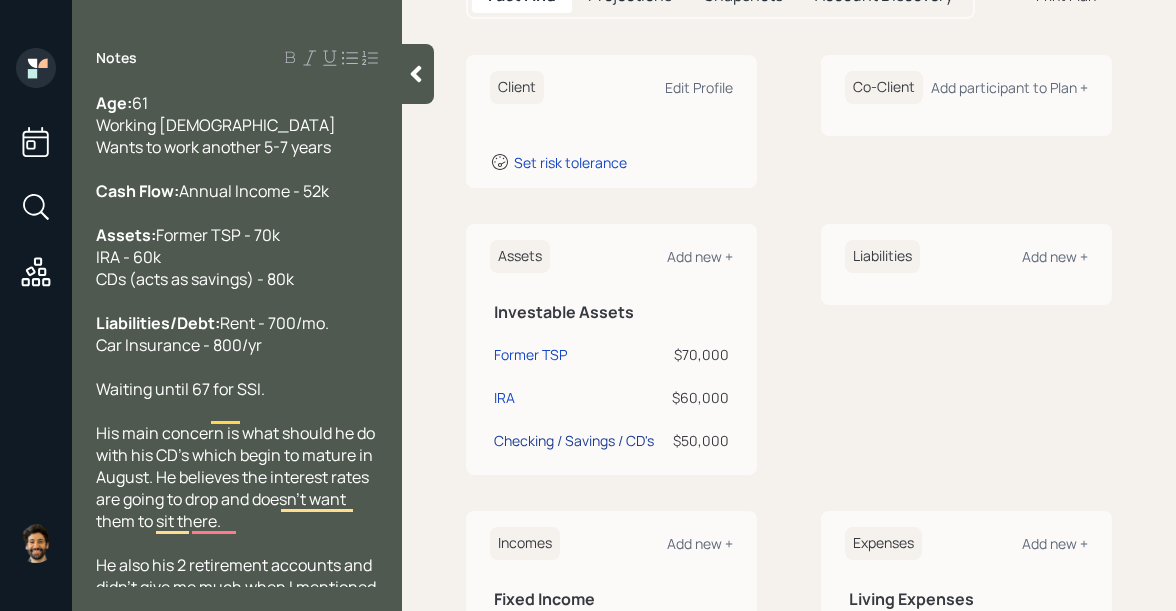 click on "Checking / Savings / CD's" at bounding box center [574, 440] 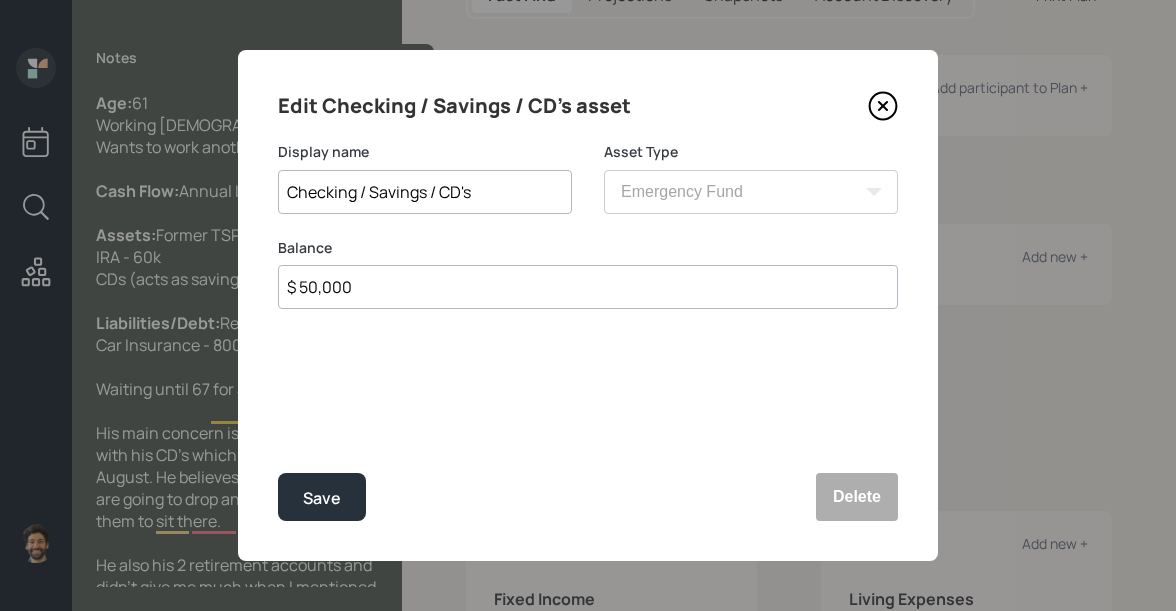 click on "$ 50,000" at bounding box center [588, 287] 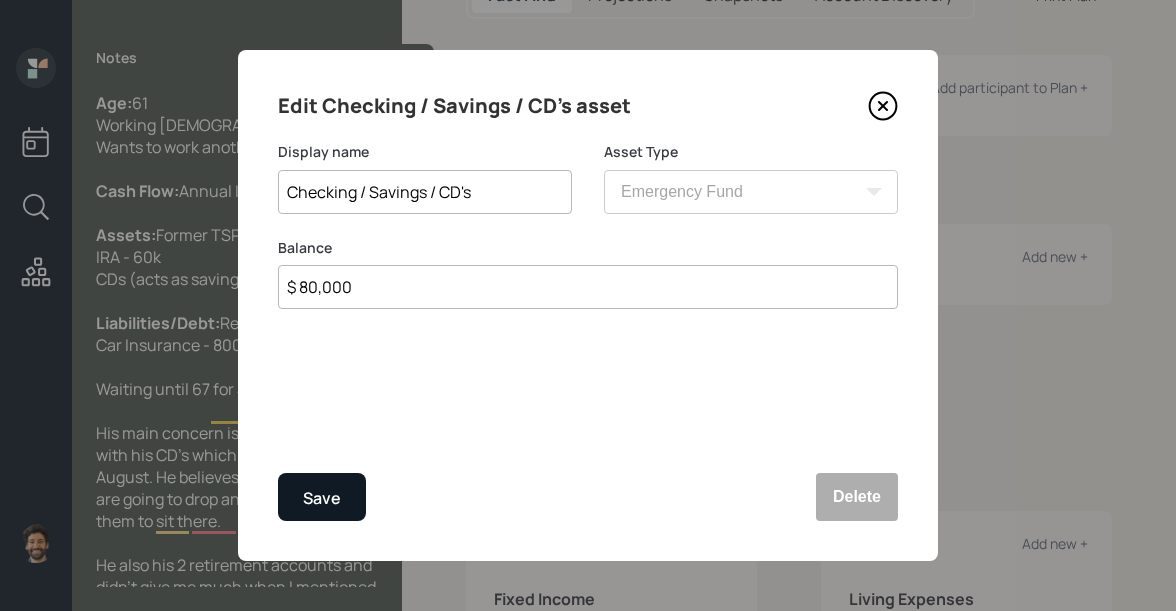 type on "$ 80,000" 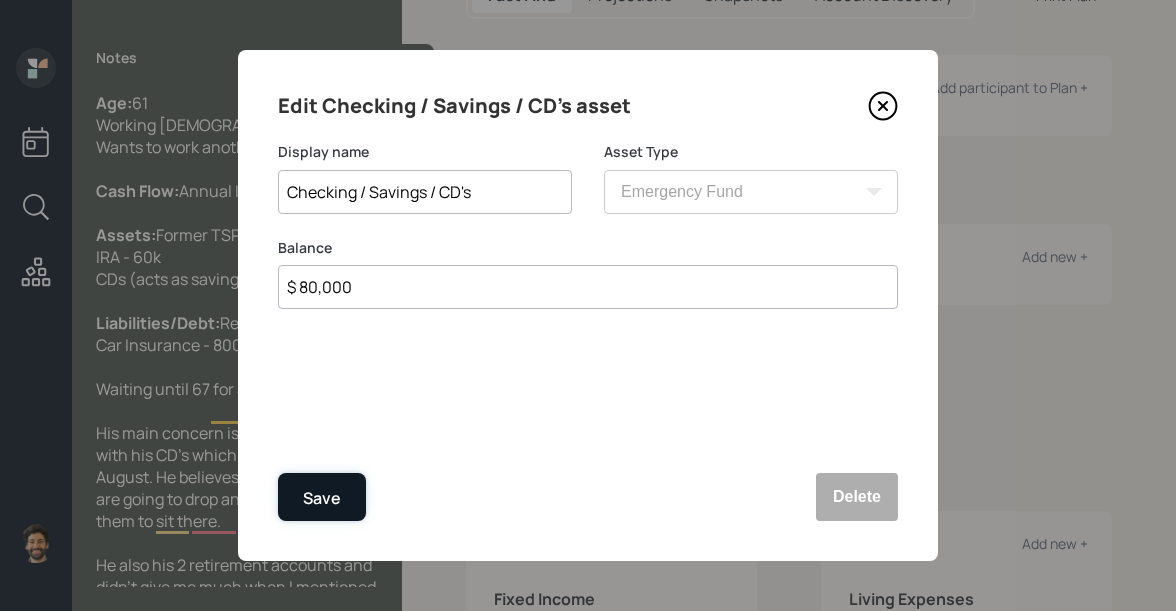 click on "Save" at bounding box center [322, 498] 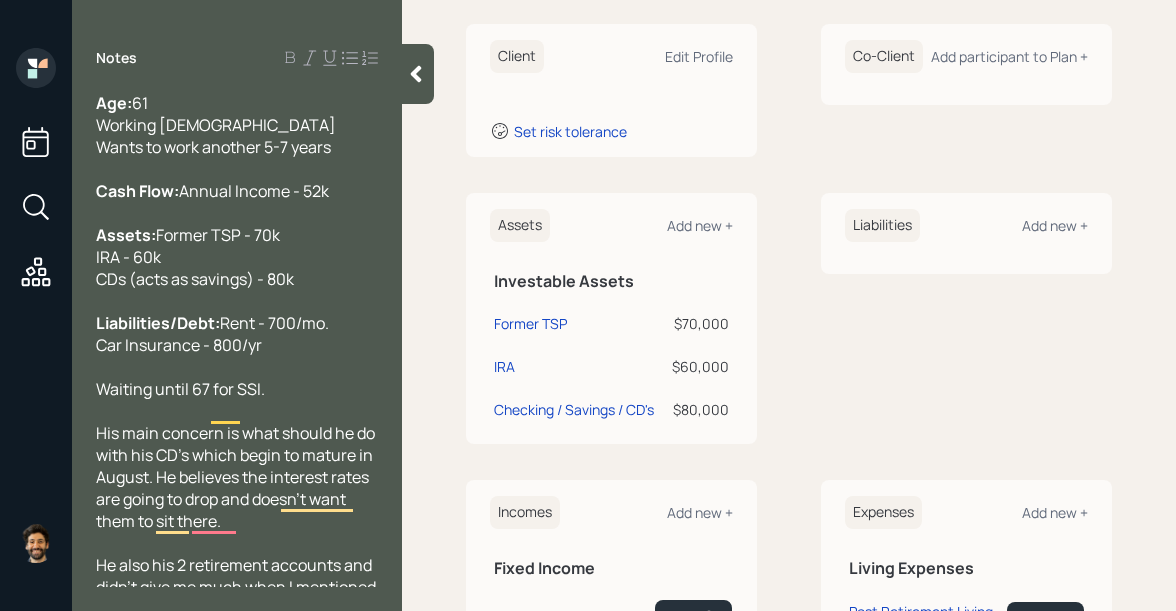 scroll, scrollTop: 546, scrollLeft: 0, axis: vertical 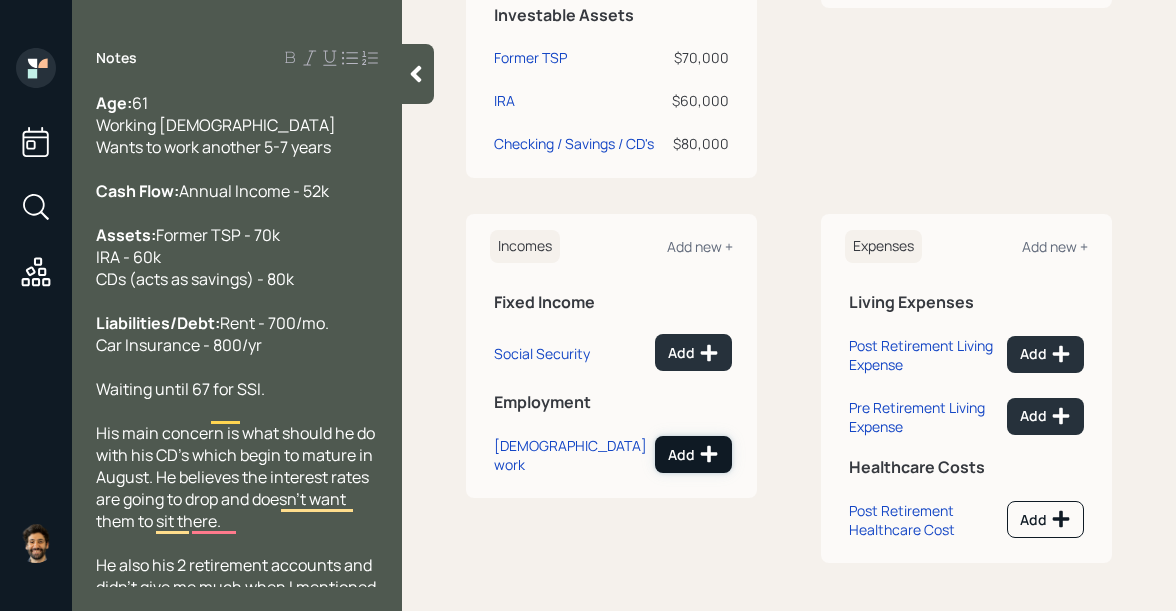 click on "Add" at bounding box center [693, 454] 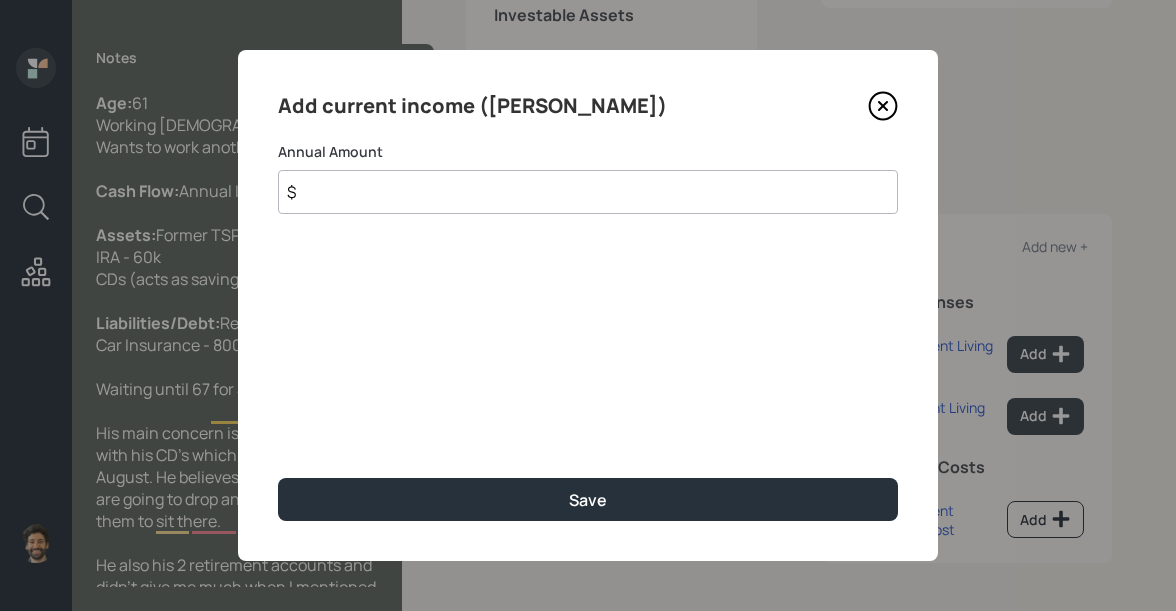 click on "$" at bounding box center (588, 192) 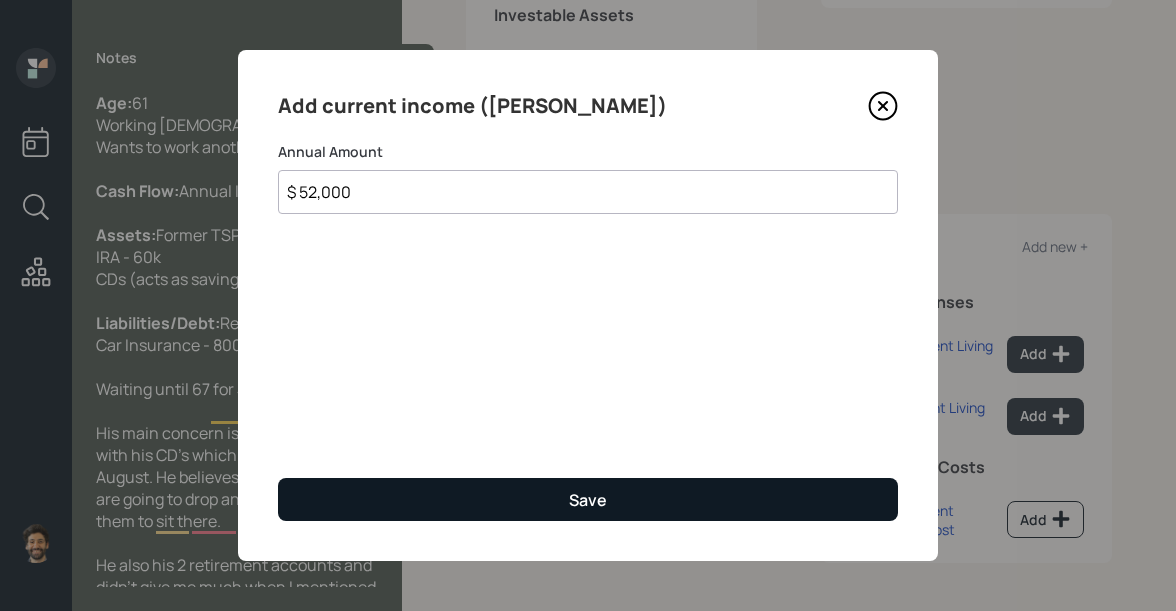 type on "$ 52,000" 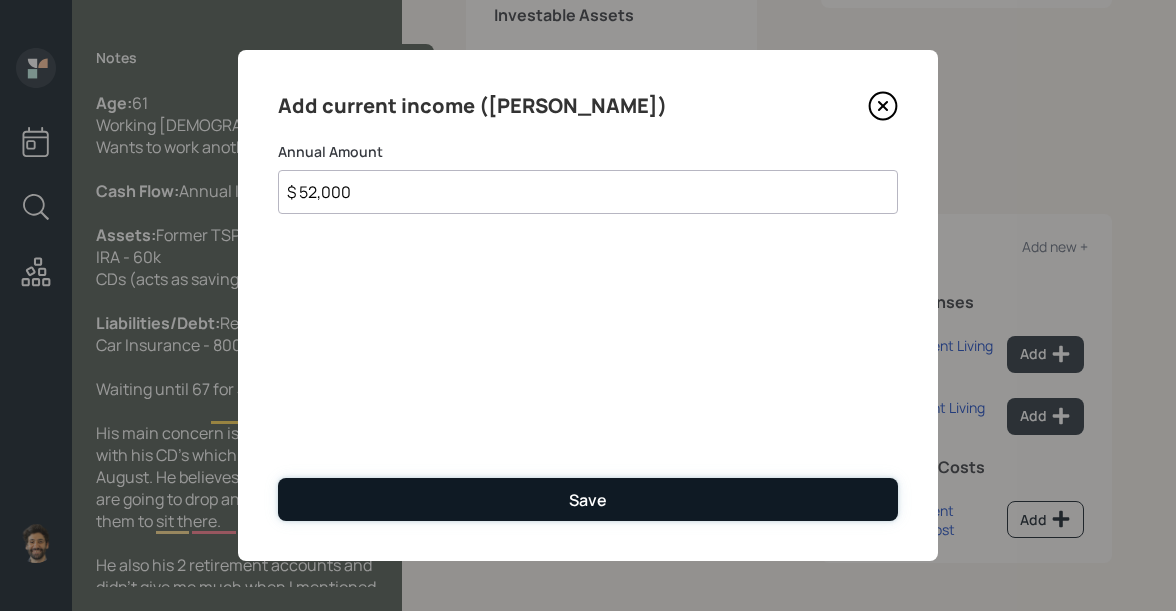 click on "Save" at bounding box center [588, 499] 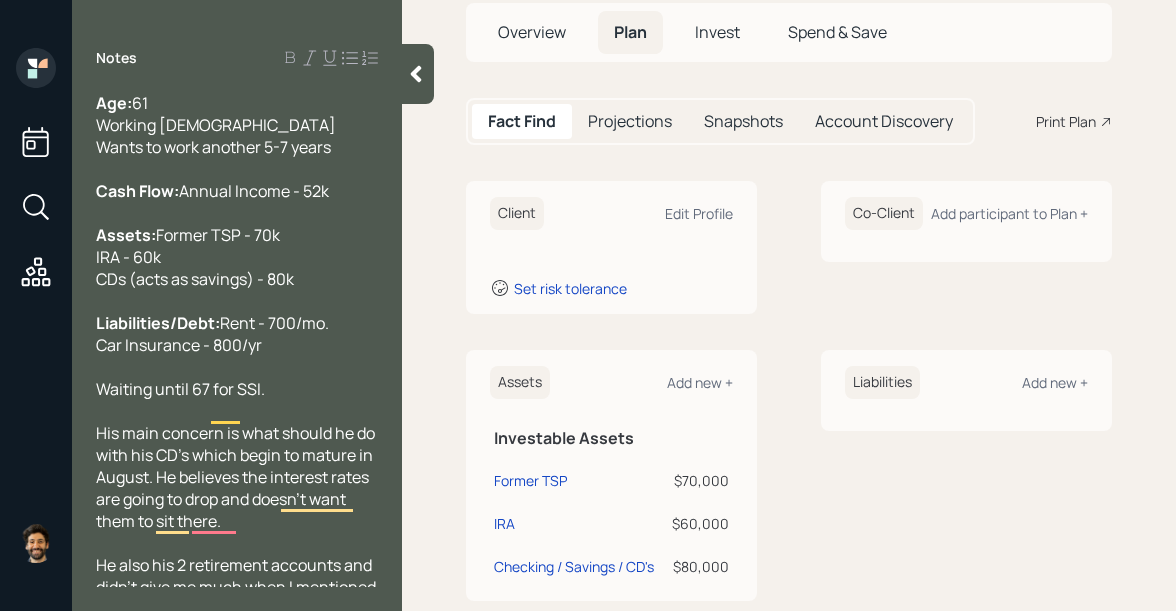 scroll, scrollTop: 0, scrollLeft: 0, axis: both 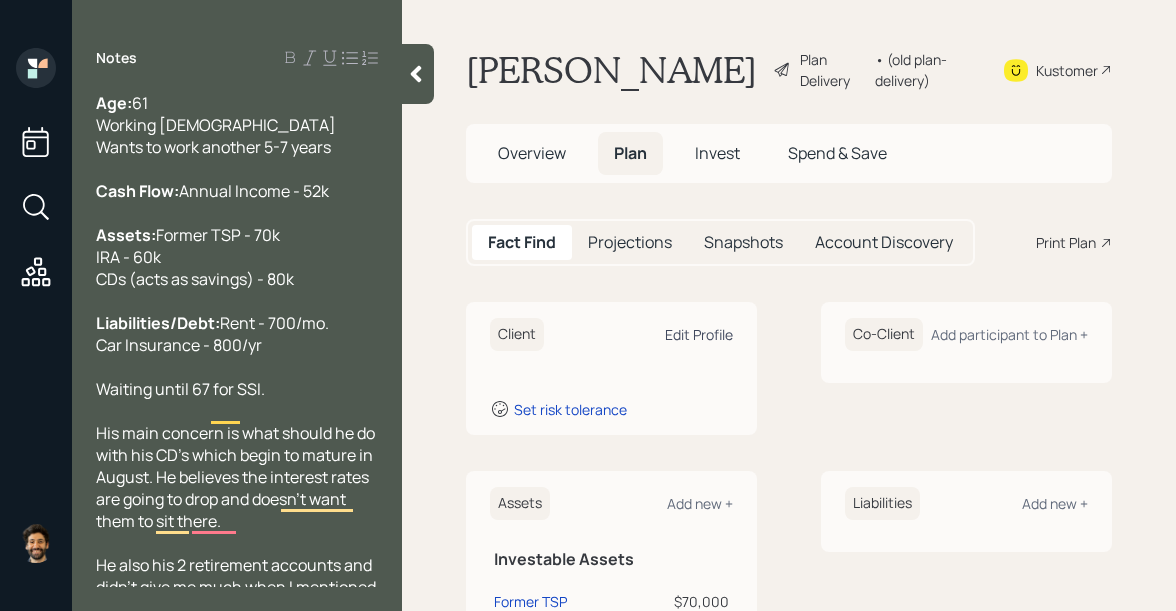 click on "Edit Profile" at bounding box center (699, 334) 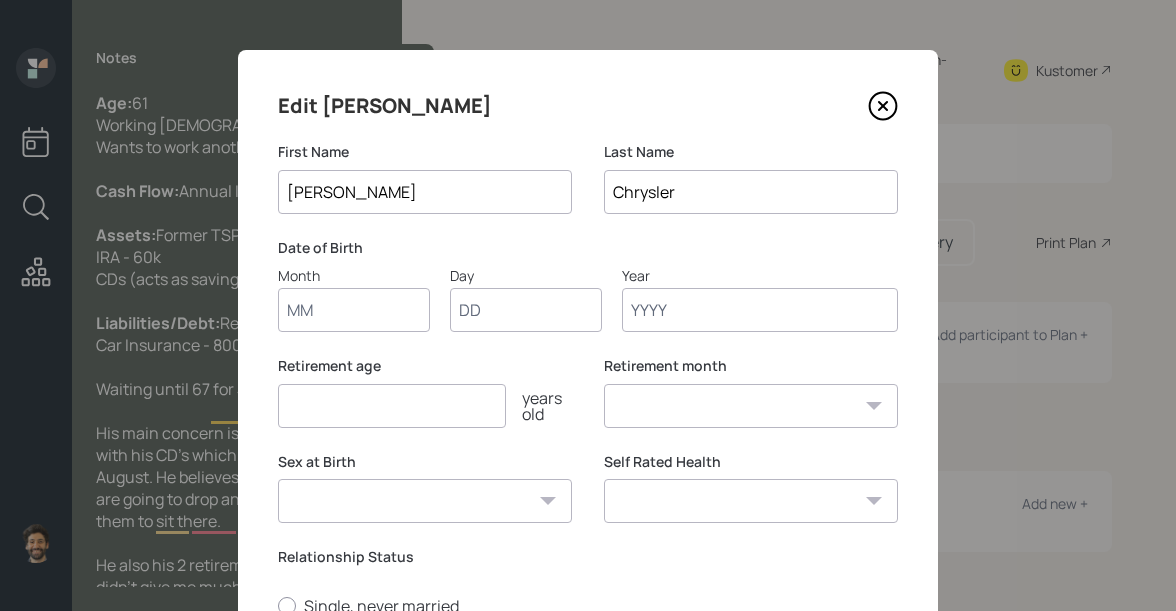 click on "Month" at bounding box center [354, 310] 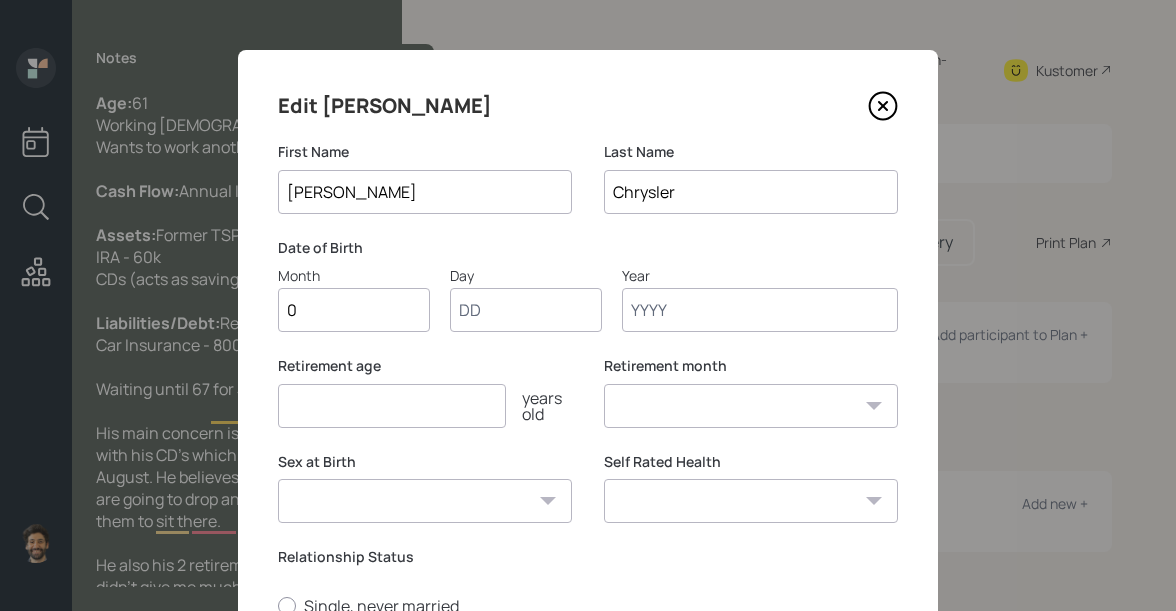 type on "01" 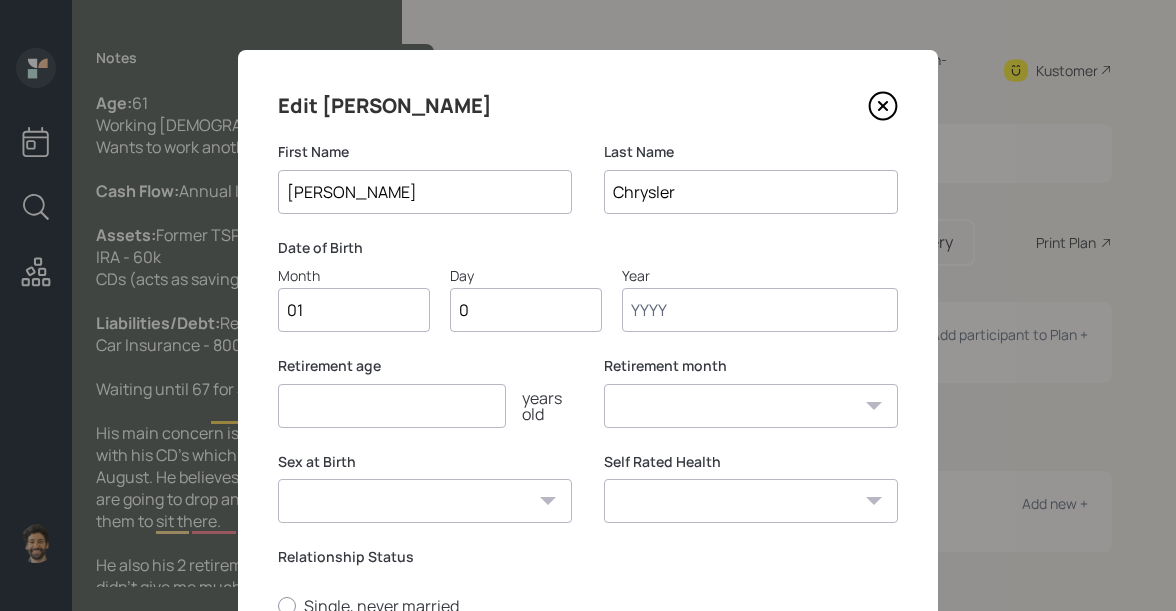 type on "01" 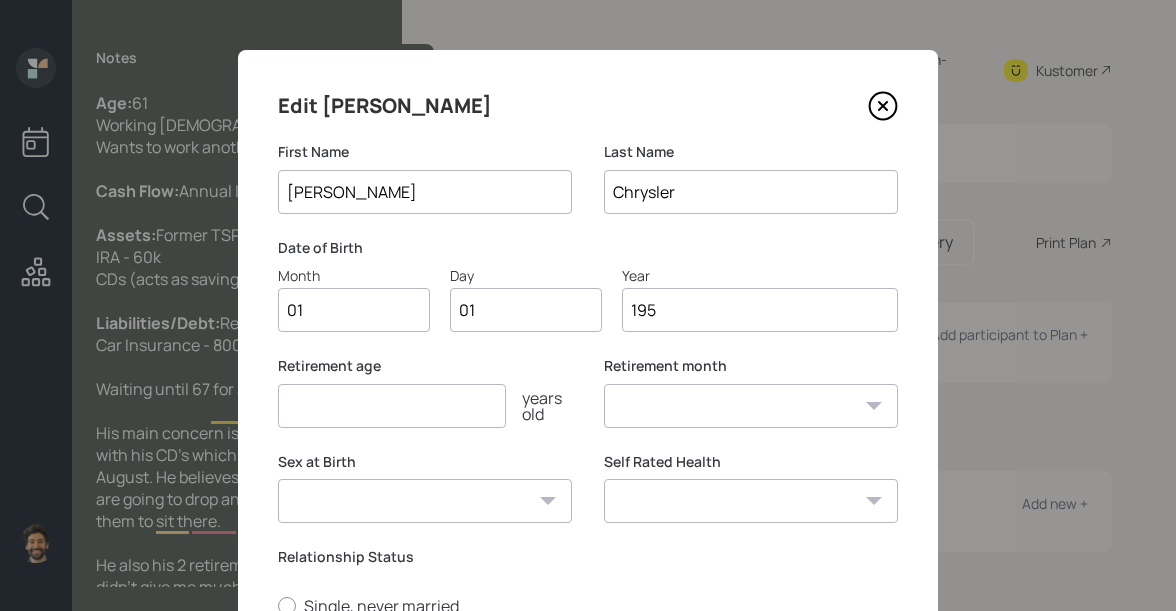 type on "1950" 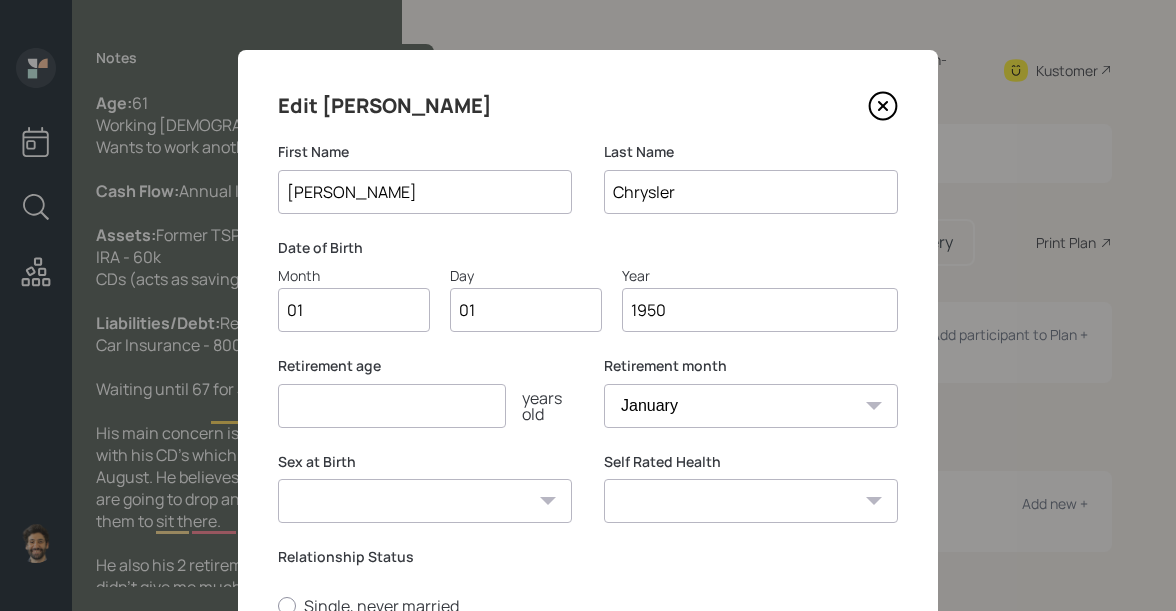type on "1950" 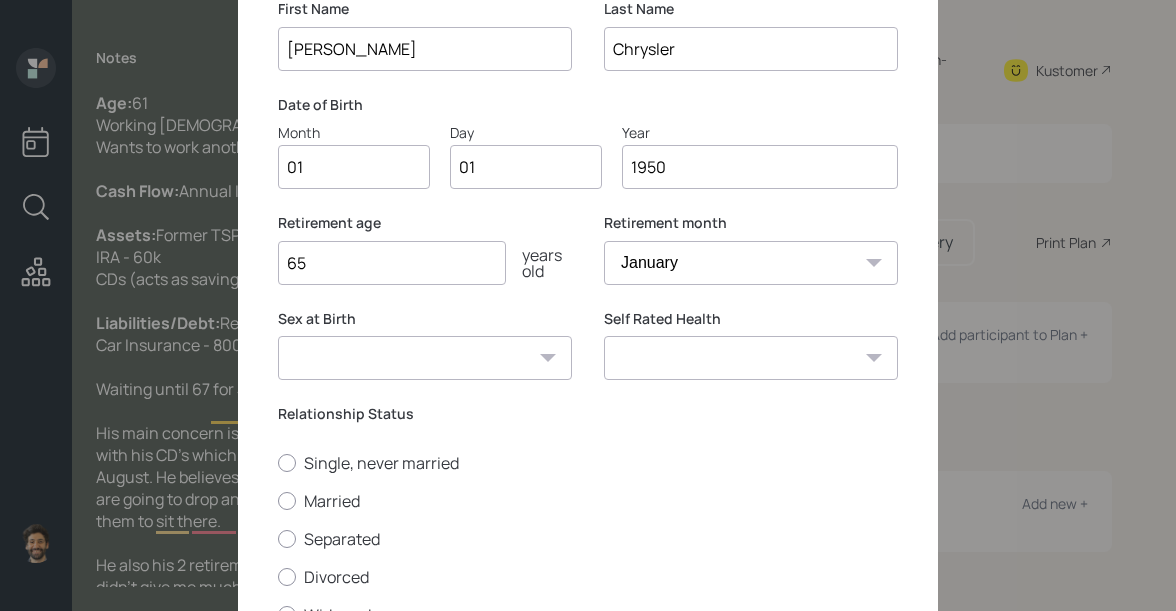 scroll, scrollTop: 315, scrollLeft: 0, axis: vertical 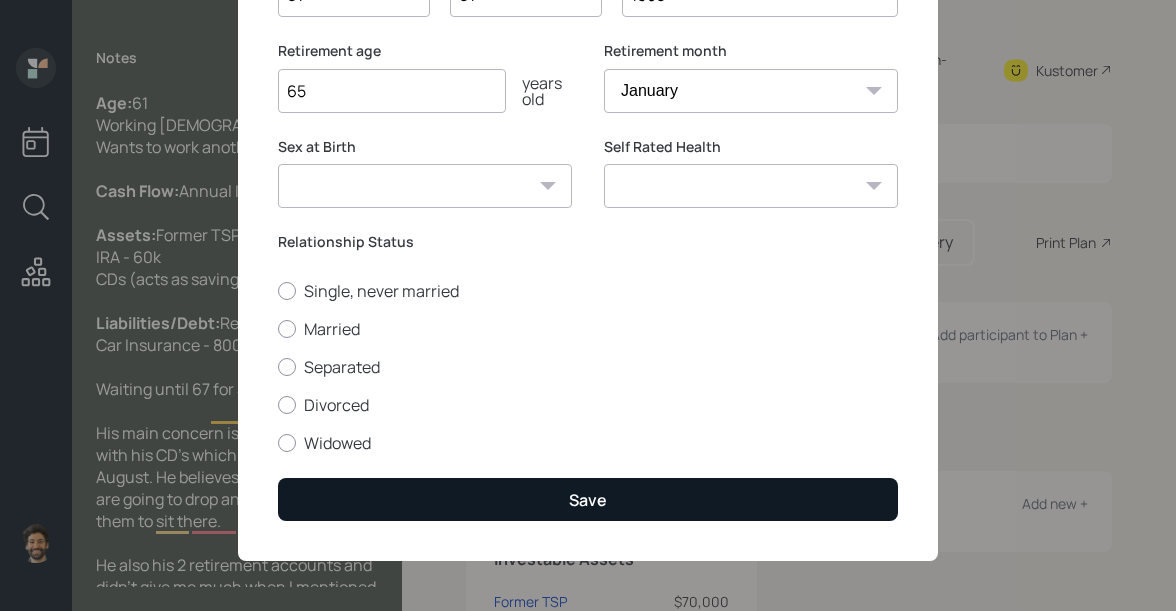 type on "65" 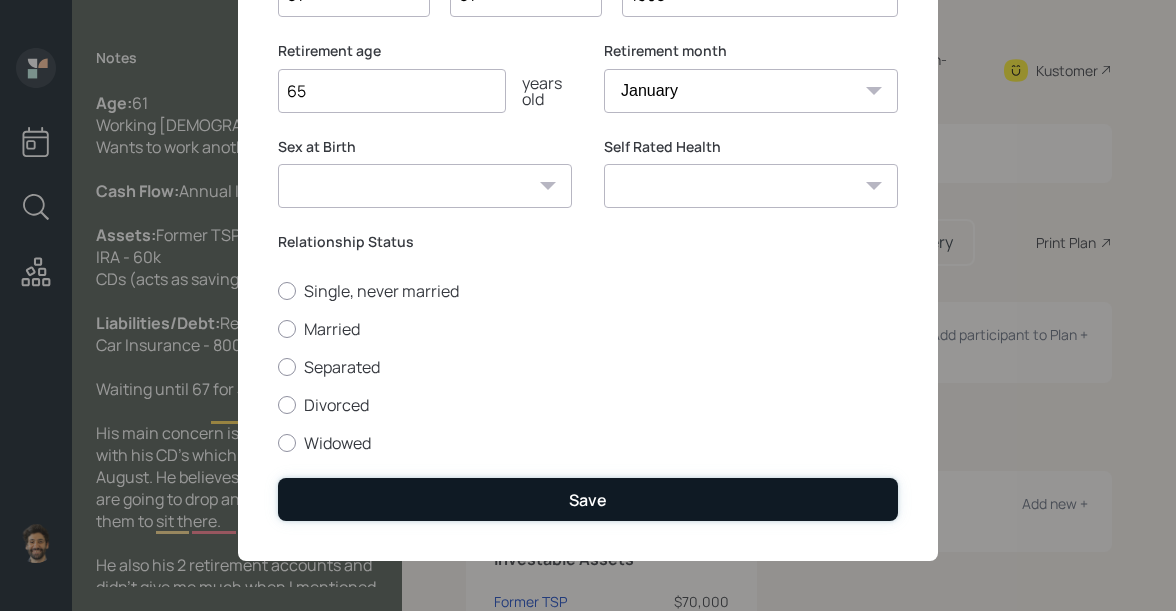 click on "Save" at bounding box center (588, 499) 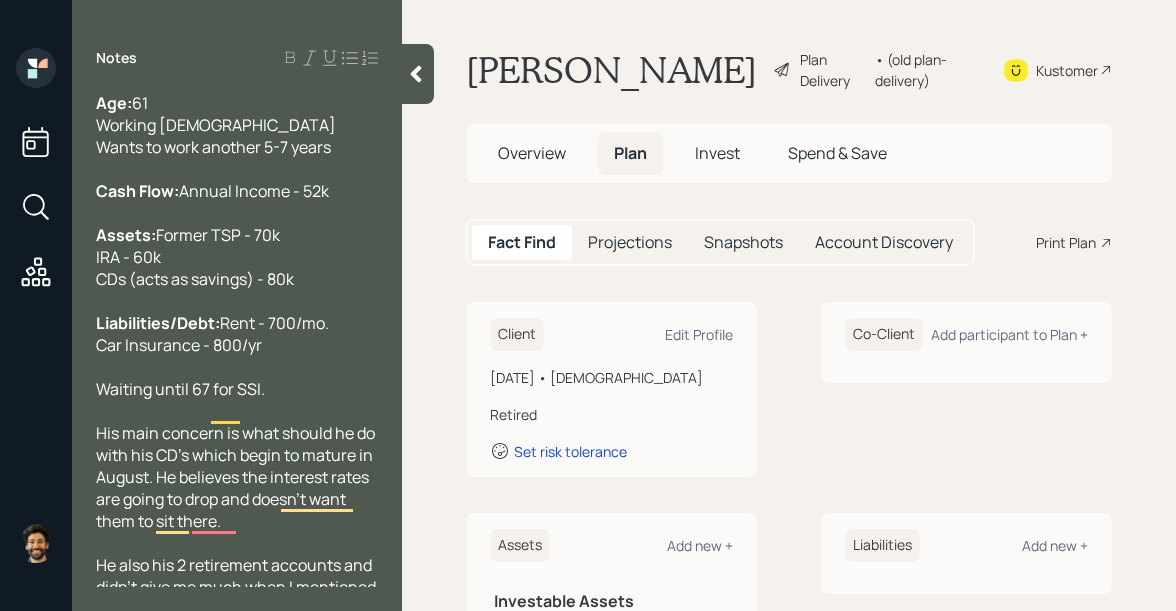 click on "Client Edit Profile" at bounding box center (611, 334) 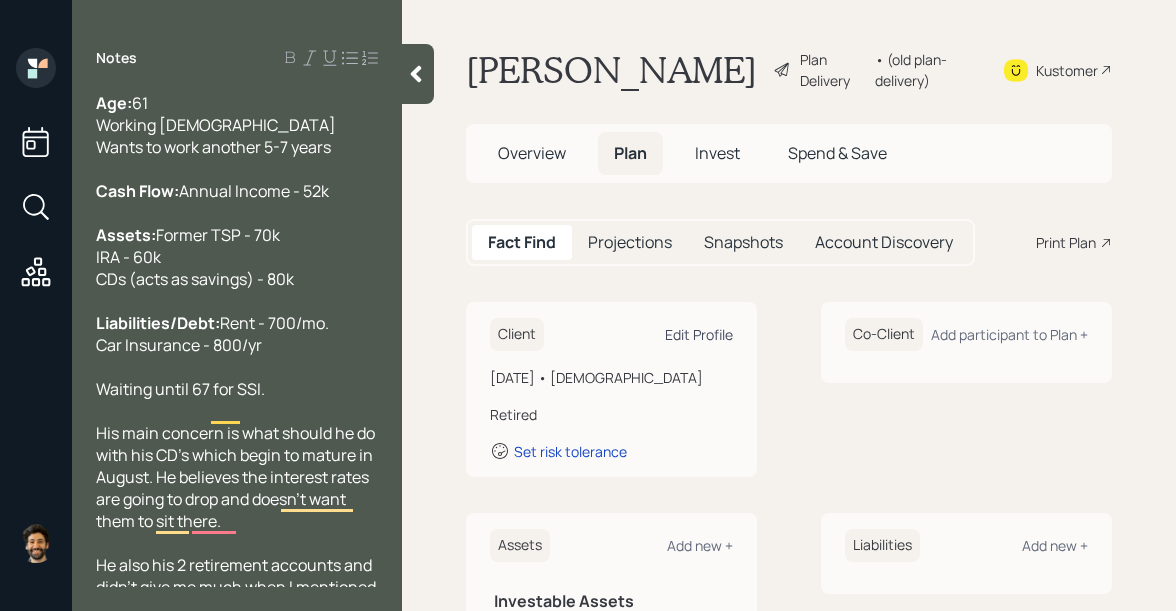 click on "Edit Profile" at bounding box center (699, 334) 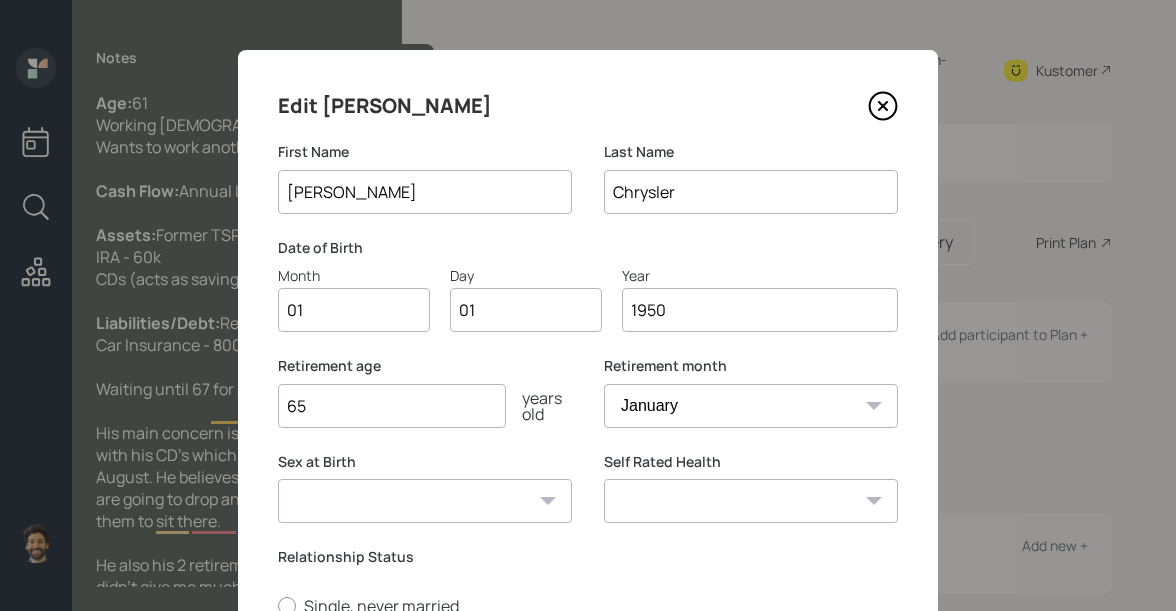 click on "1950" at bounding box center [760, 310] 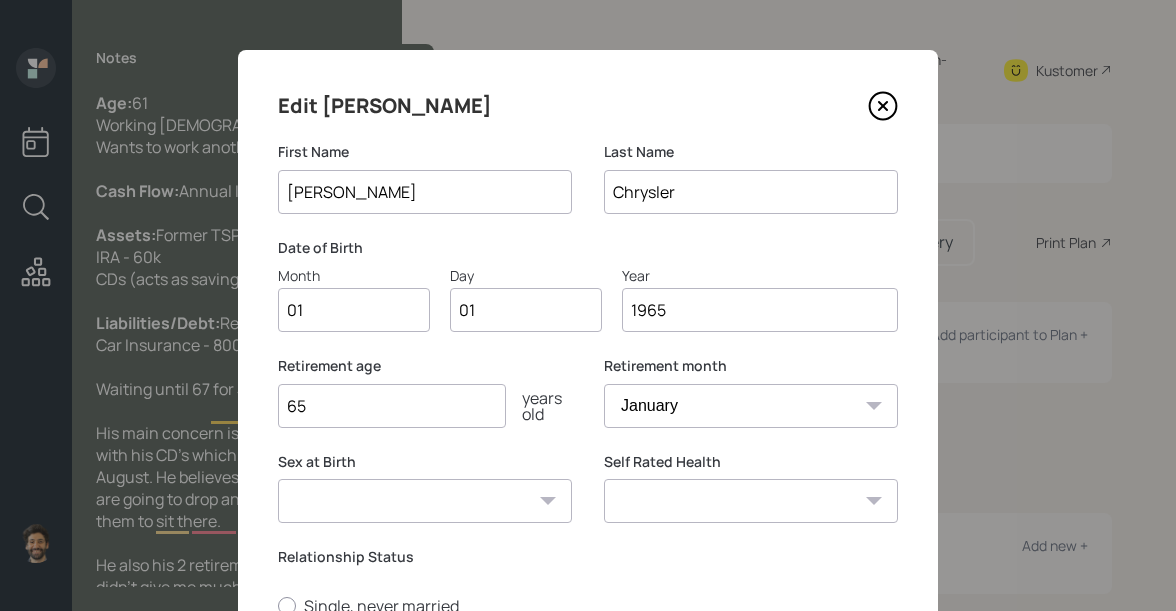 type on "1965" 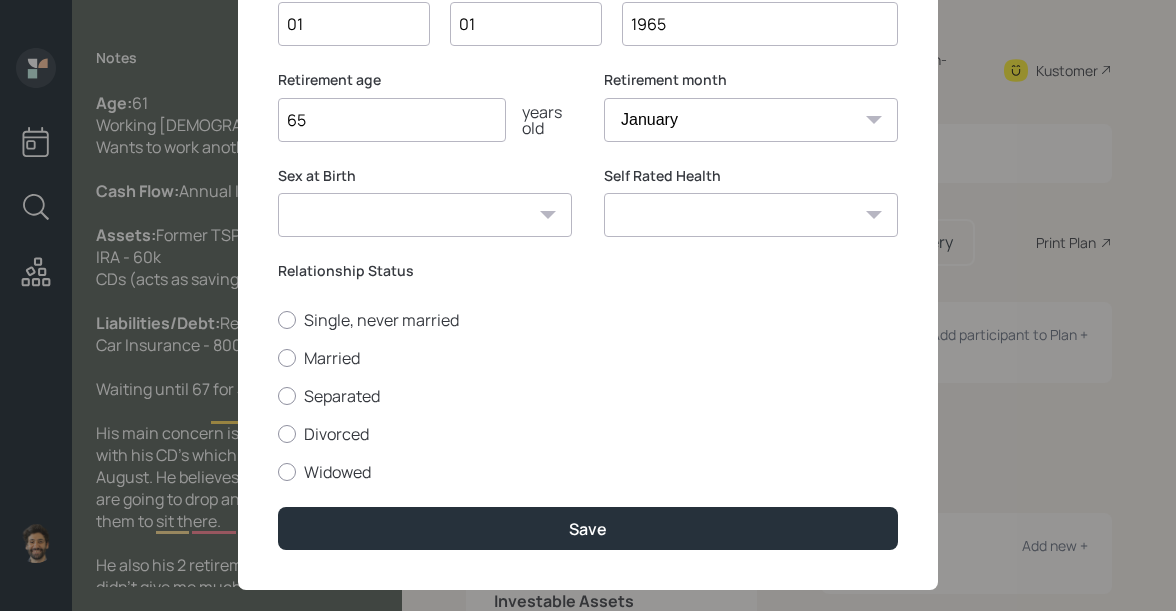 scroll, scrollTop: 315, scrollLeft: 0, axis: vertical 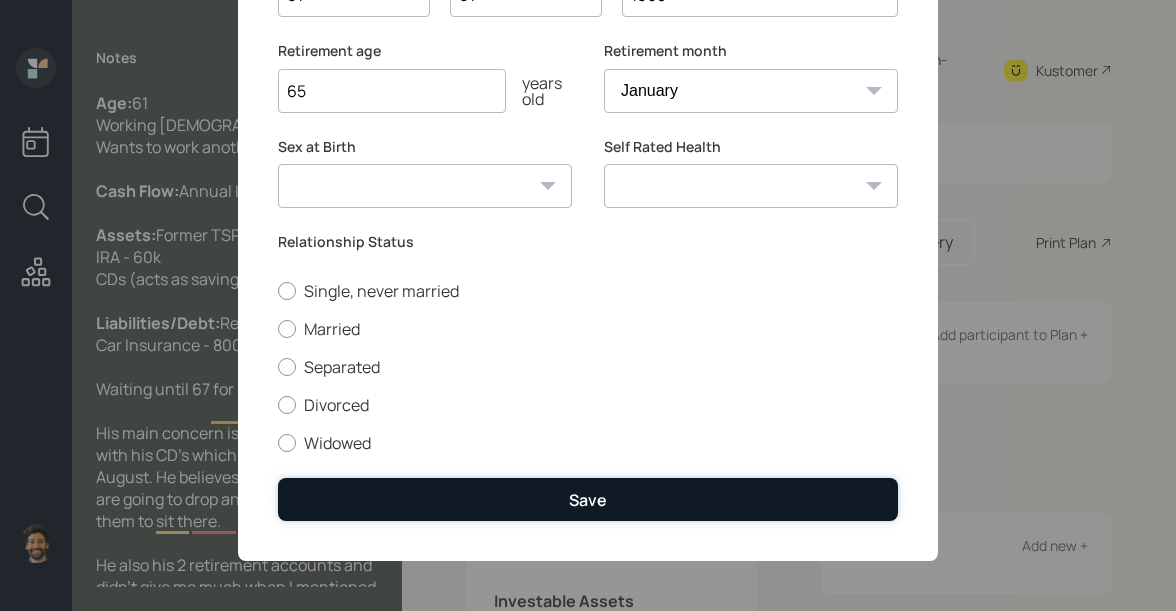click on "Save" at bounding box center [588, 499] 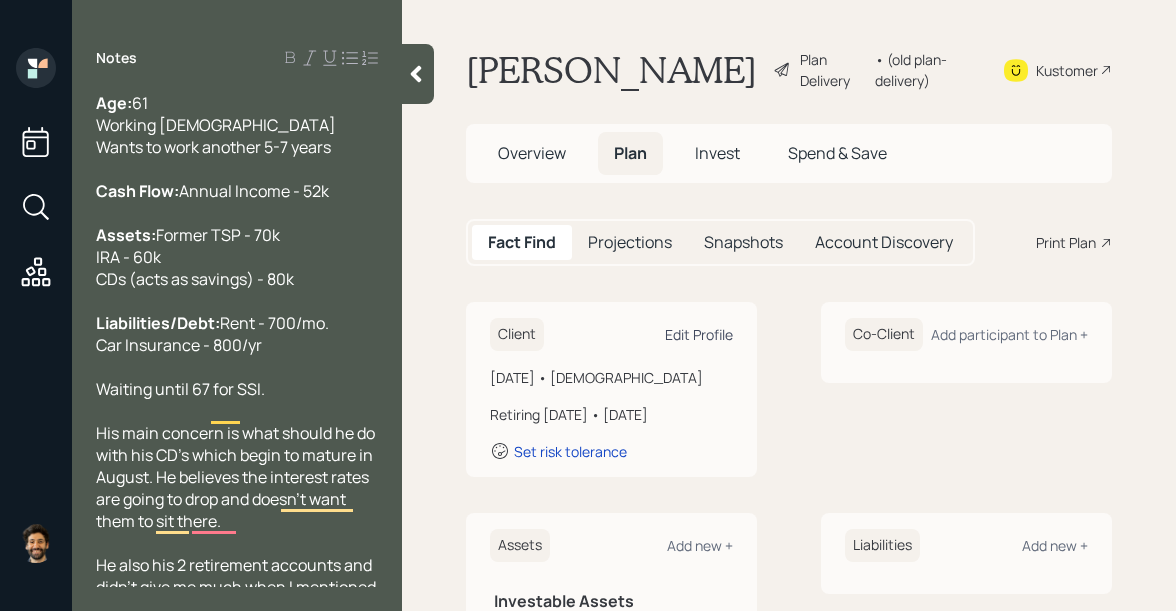 click on "Edit Profile" at bounding box center [699, 334] 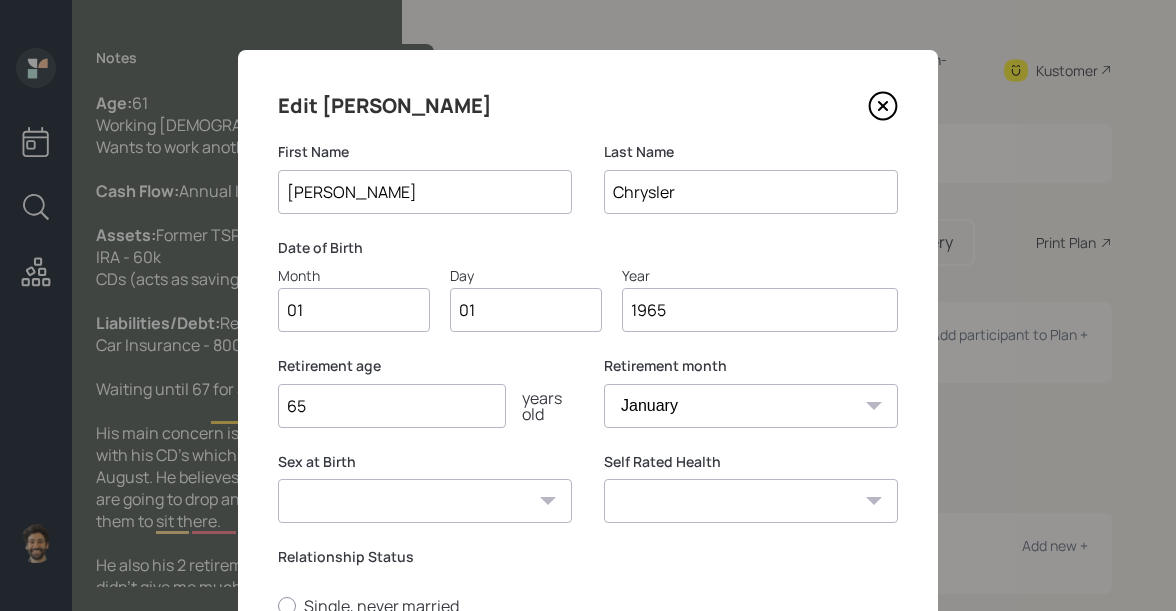 click on "1965" at bounding box center (760, 310) 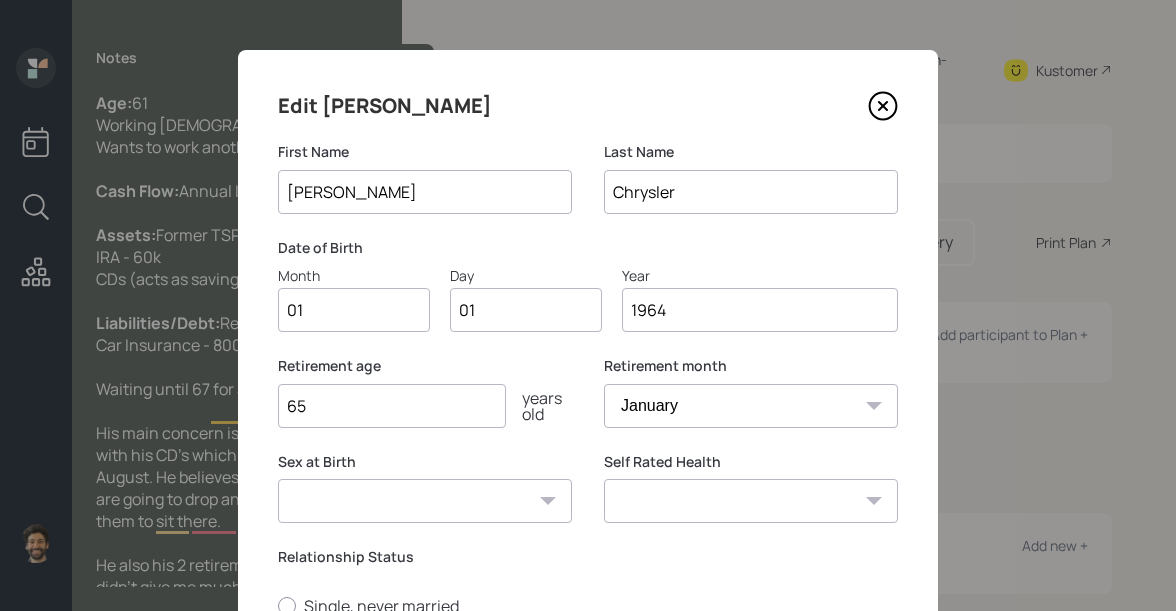 scroll, scrollTop: 315, scrollLeft: 0, axis: vertical 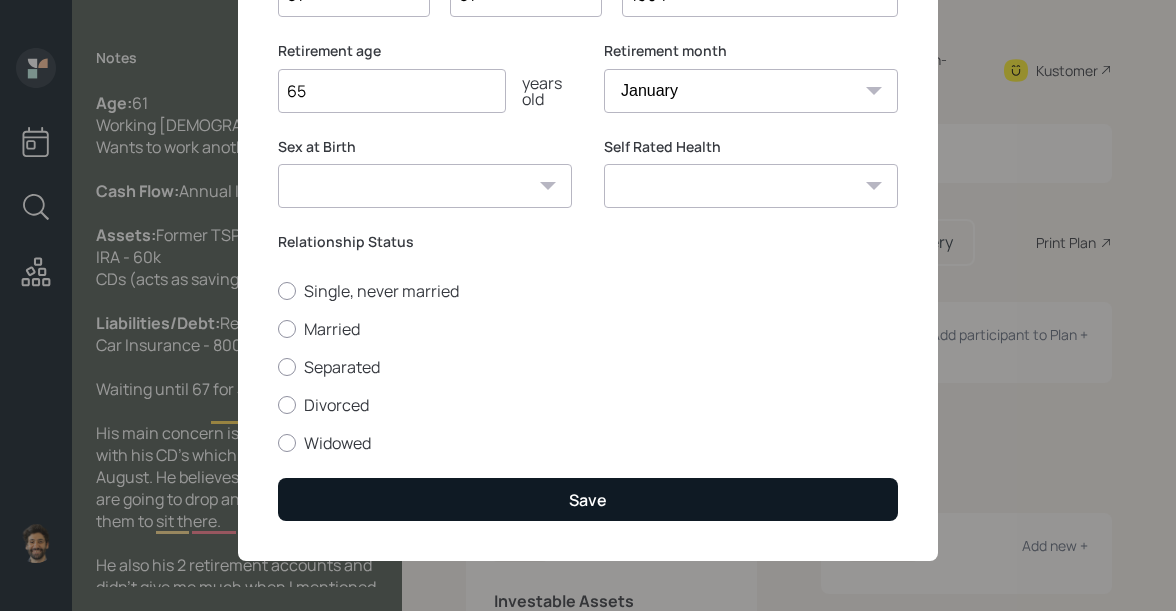 type on "1964" 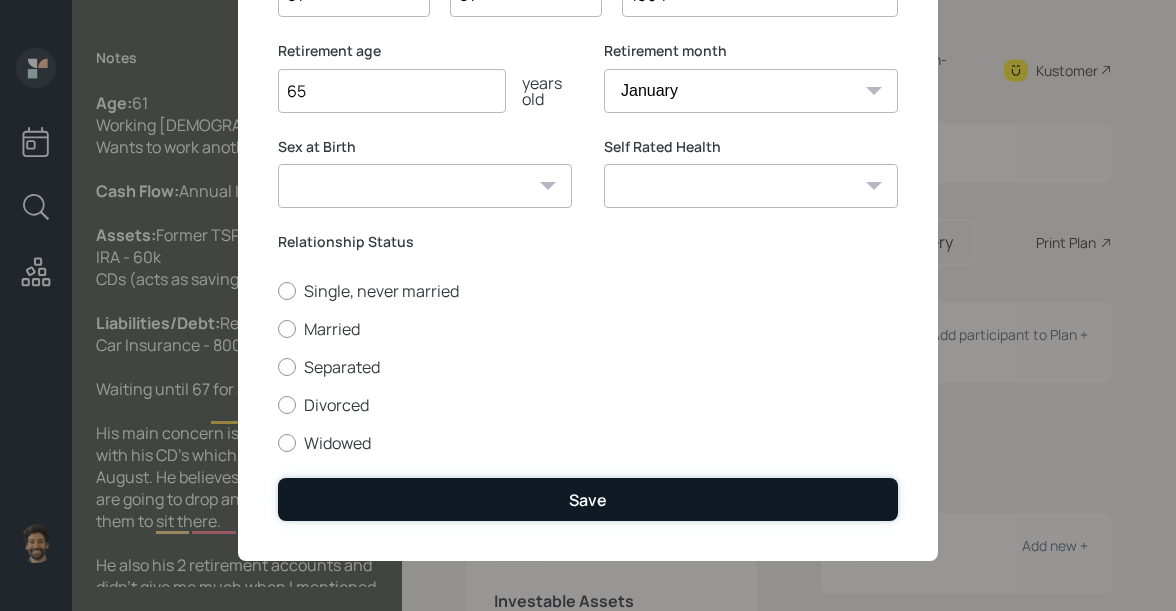 click on "Save" at bounding box center (588, 499) 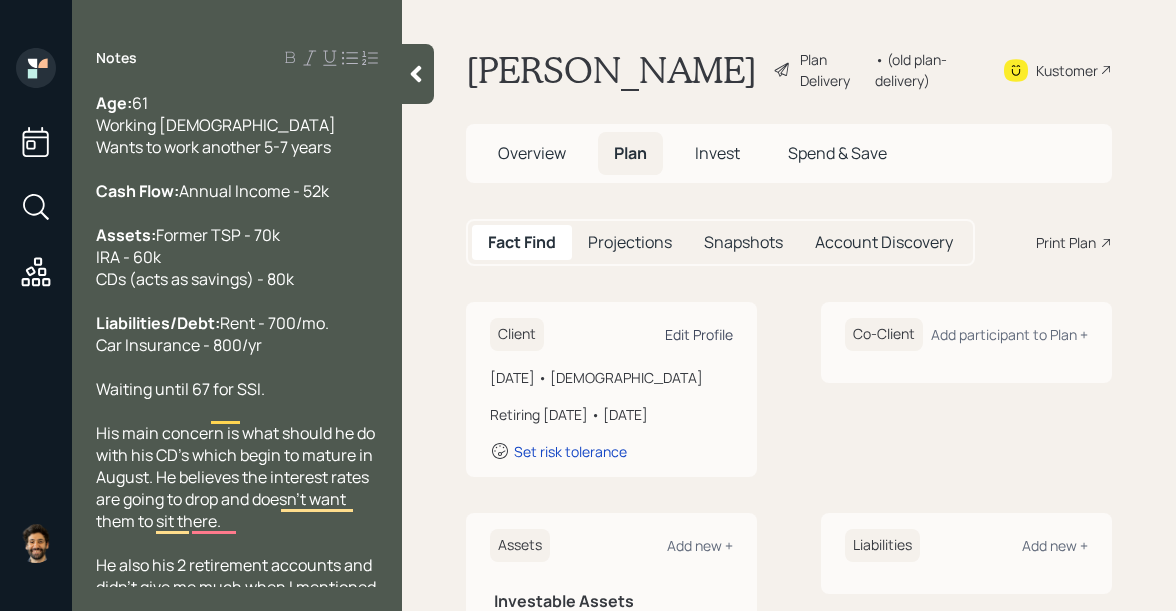 click on "Edit Profile" at bounding box center [699, 334] 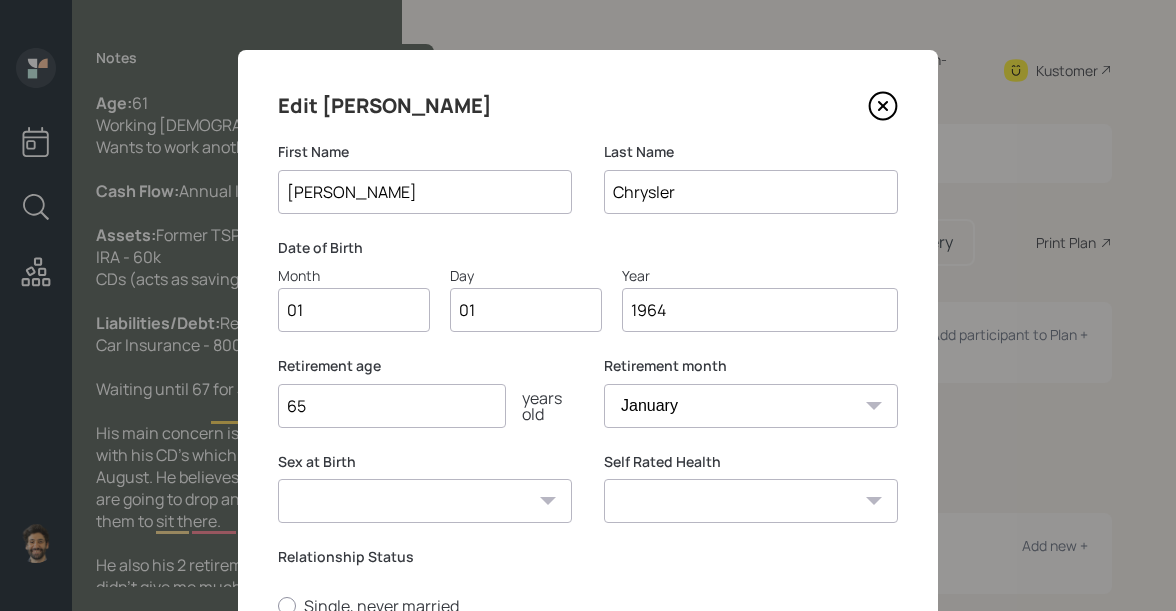 drag, startPoint x: 346, startPoint y: 404, endPoint x: 348, endPoint y: 392, distance: 12.165525 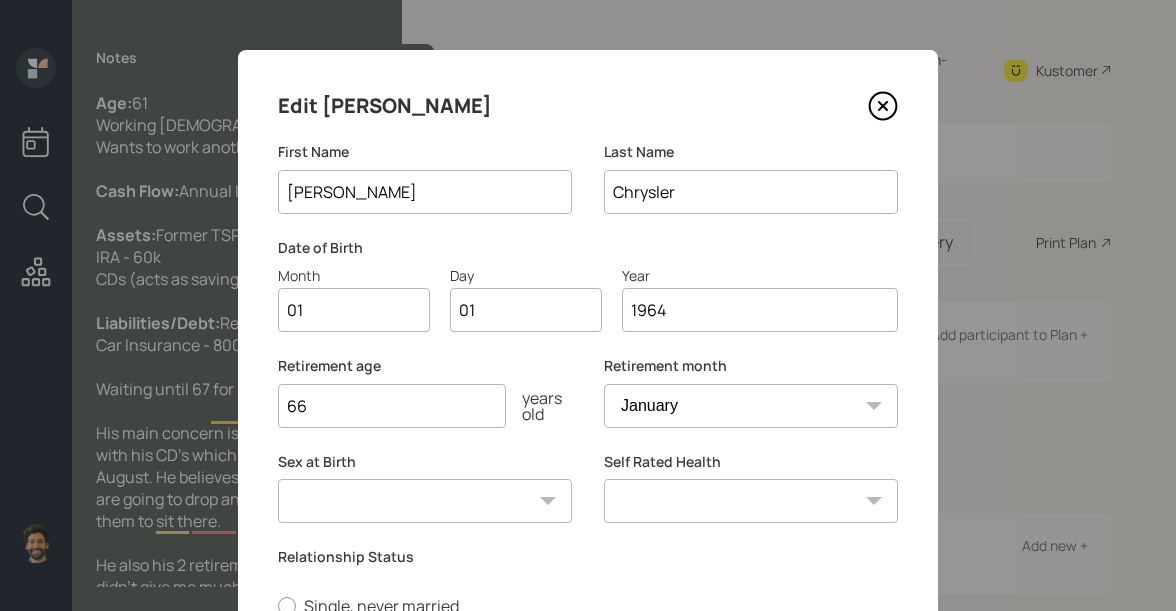 scroll, scrollTop: 315, scrollLeft: 0, axis: vertical 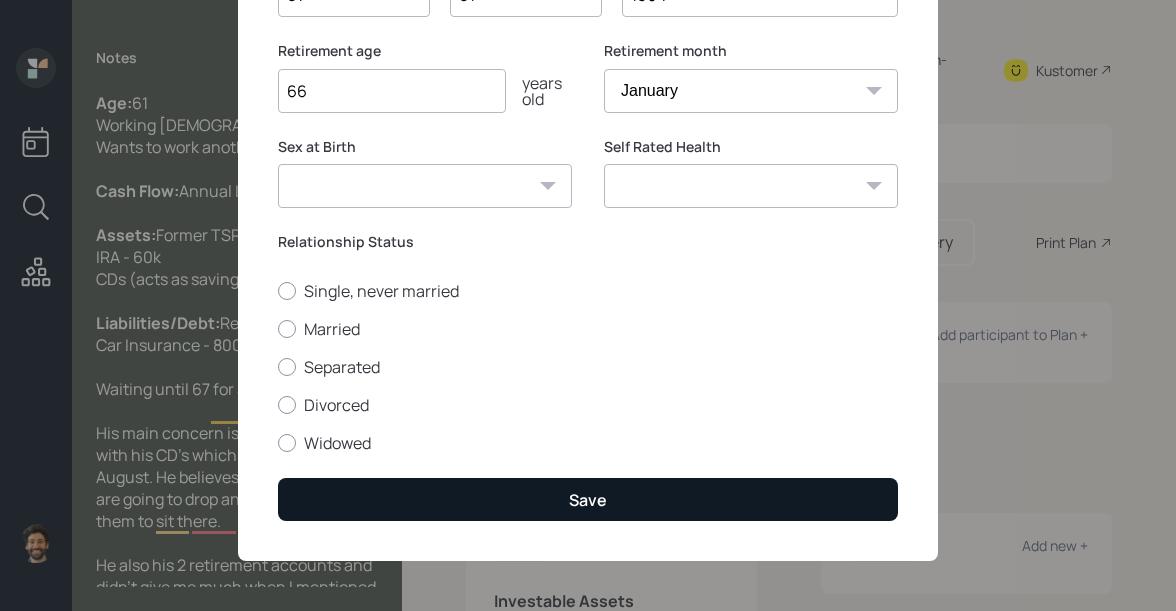 type on "66" 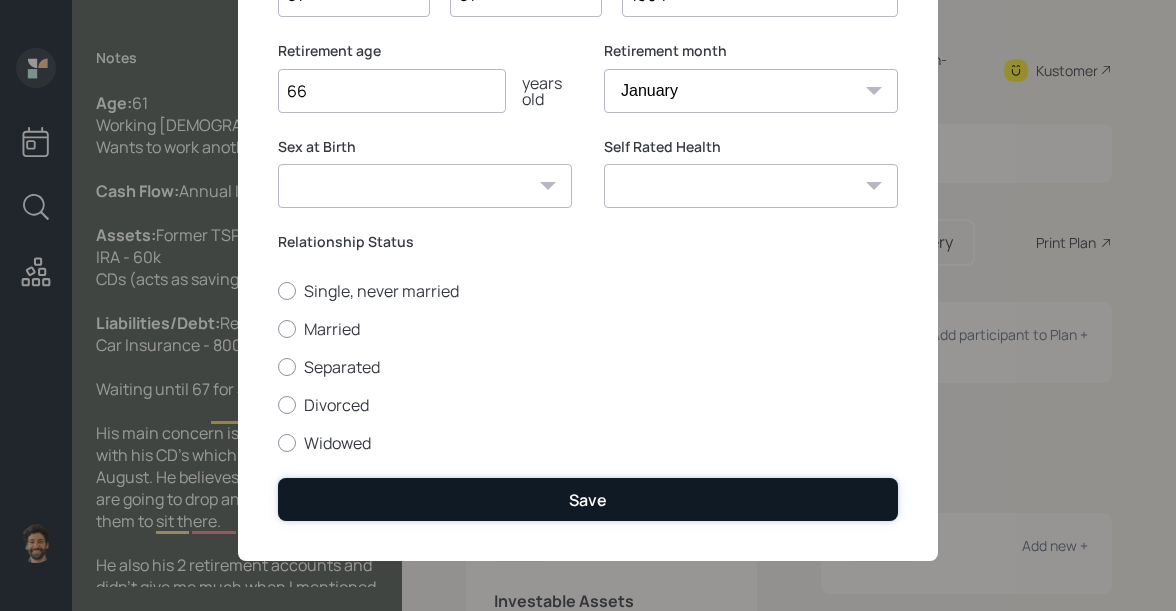 click on "Save" at bounding box center [588, 499] 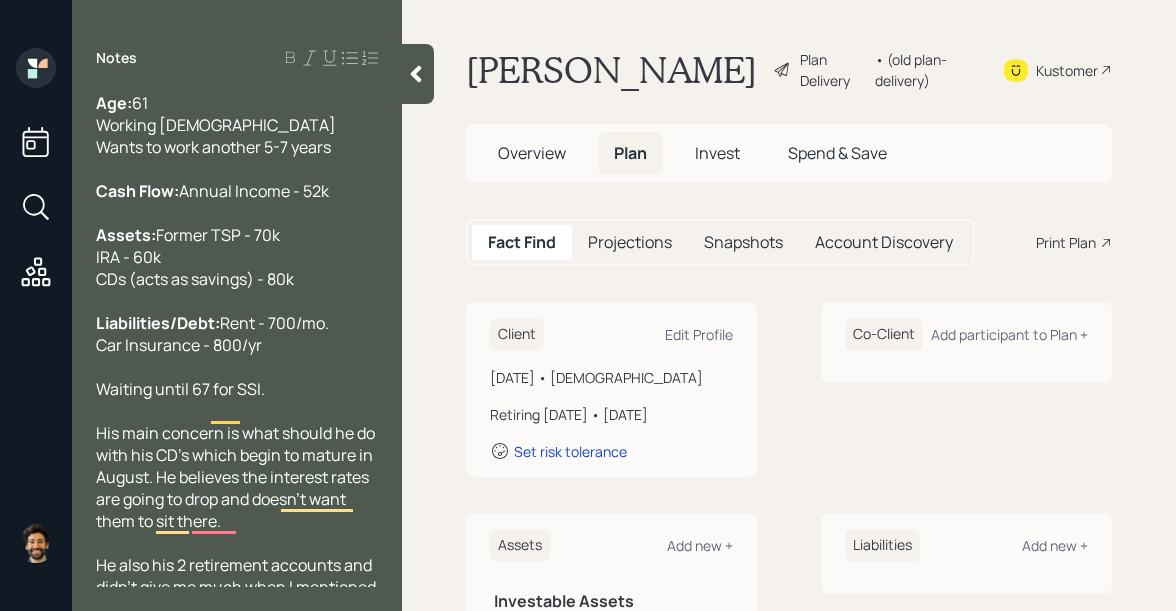 scroll, scrollTop: 80, scrollLeft: 0, axis: vertical 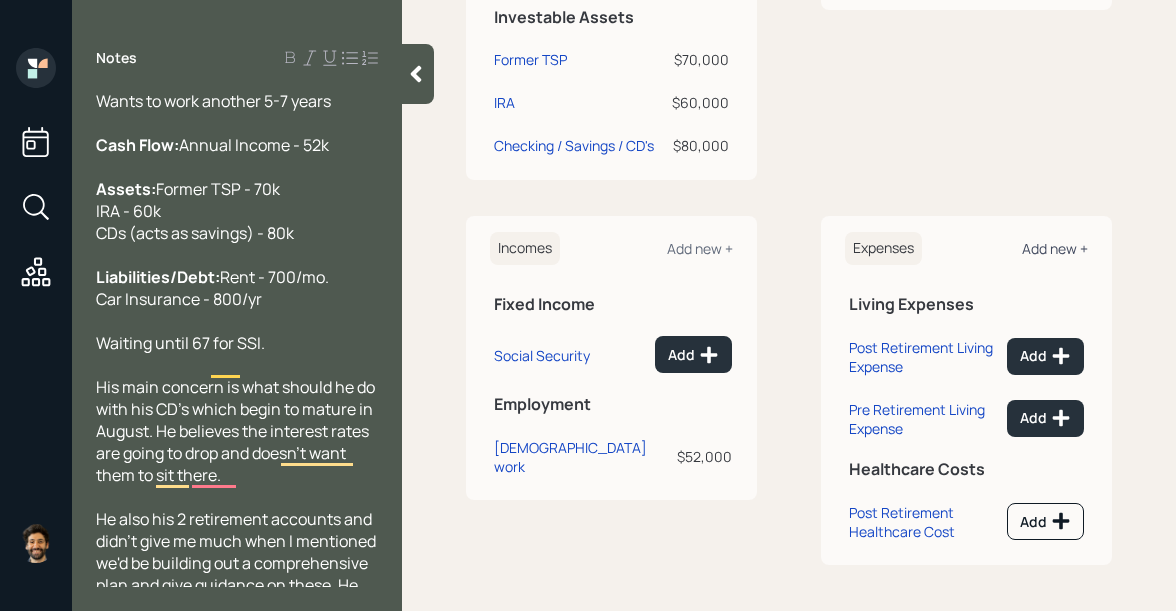click on "Add new +" at bounding box center (1055, 248) 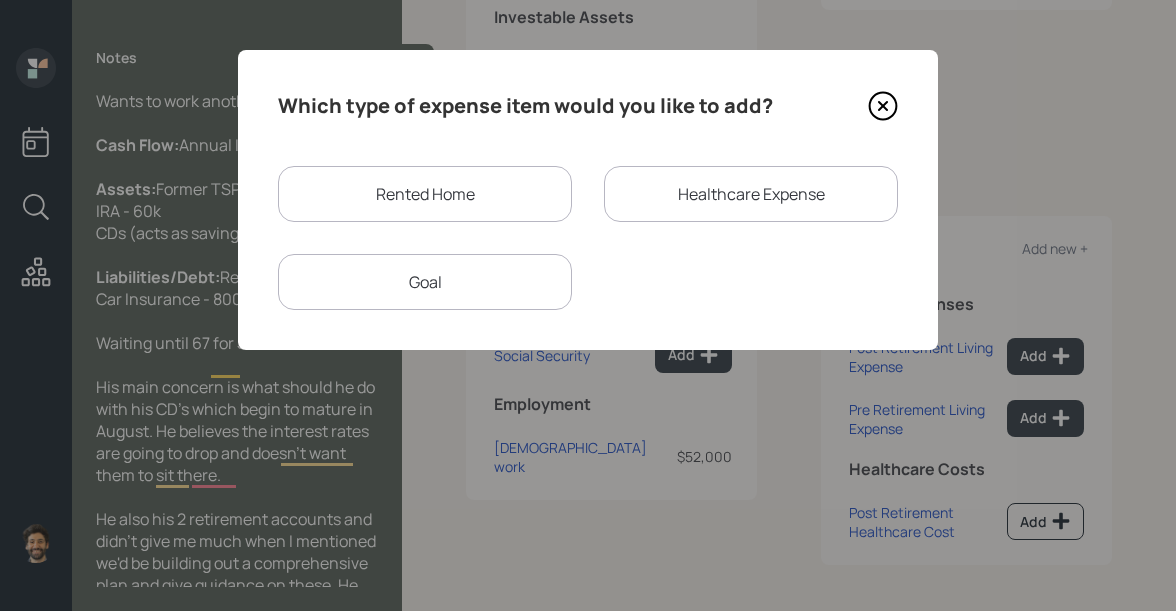 click on "Rented Home" at bounding box center [425, 194] 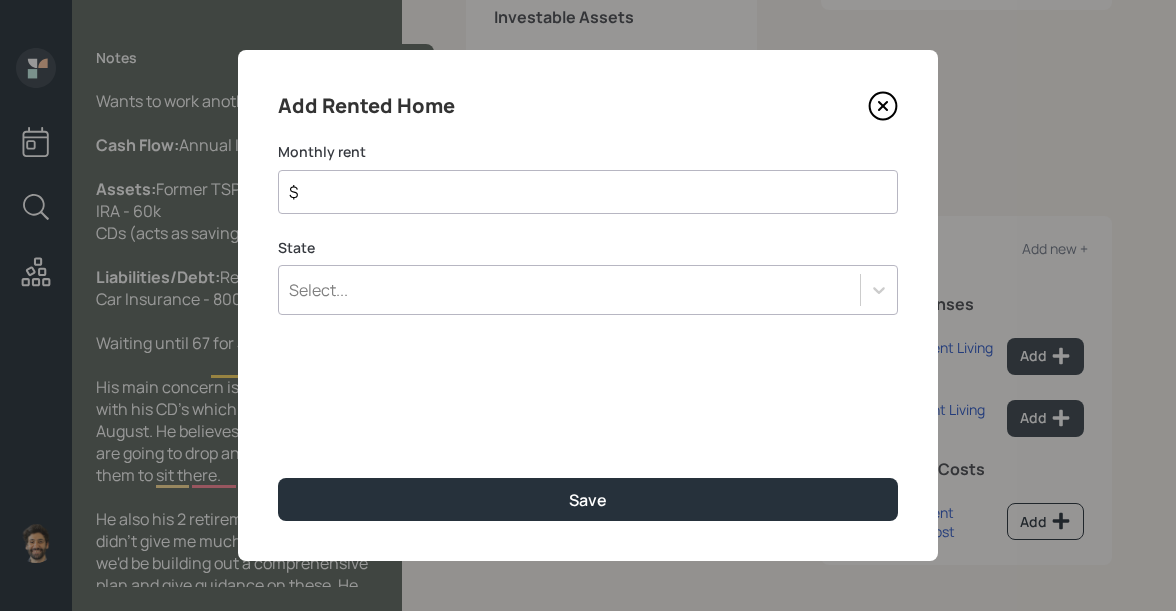 click on "$" at bounding box center [580, 192] 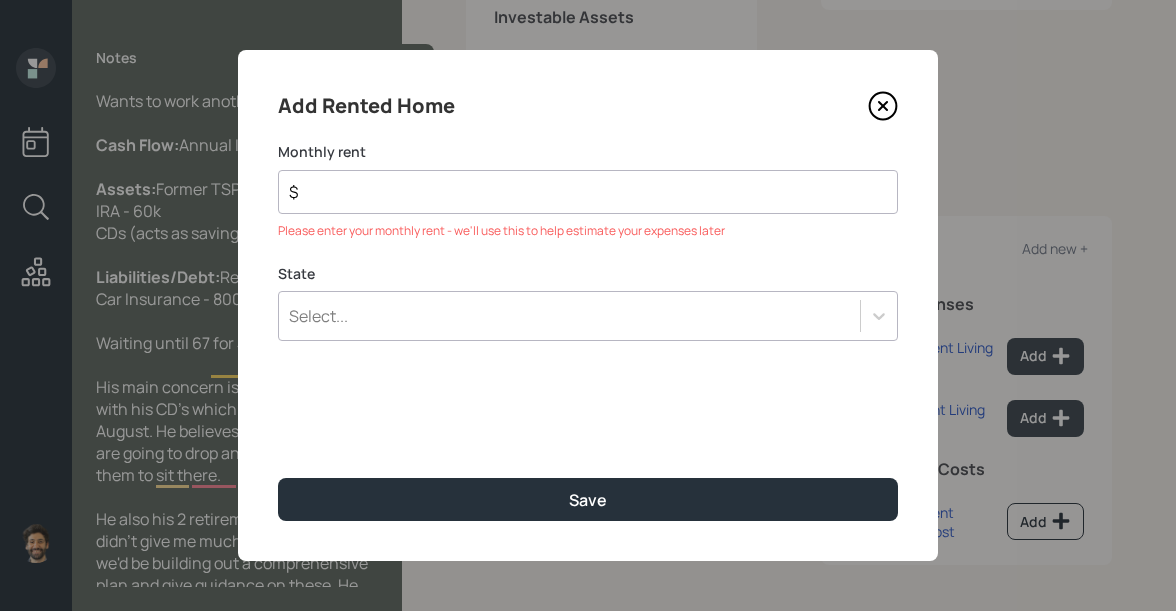 click on "Add Rented Home Monthly rent $ Please enter your monthly rent - we'll use this to help estimate your expenses later State Select... Save" at bounding box center [588, 305] 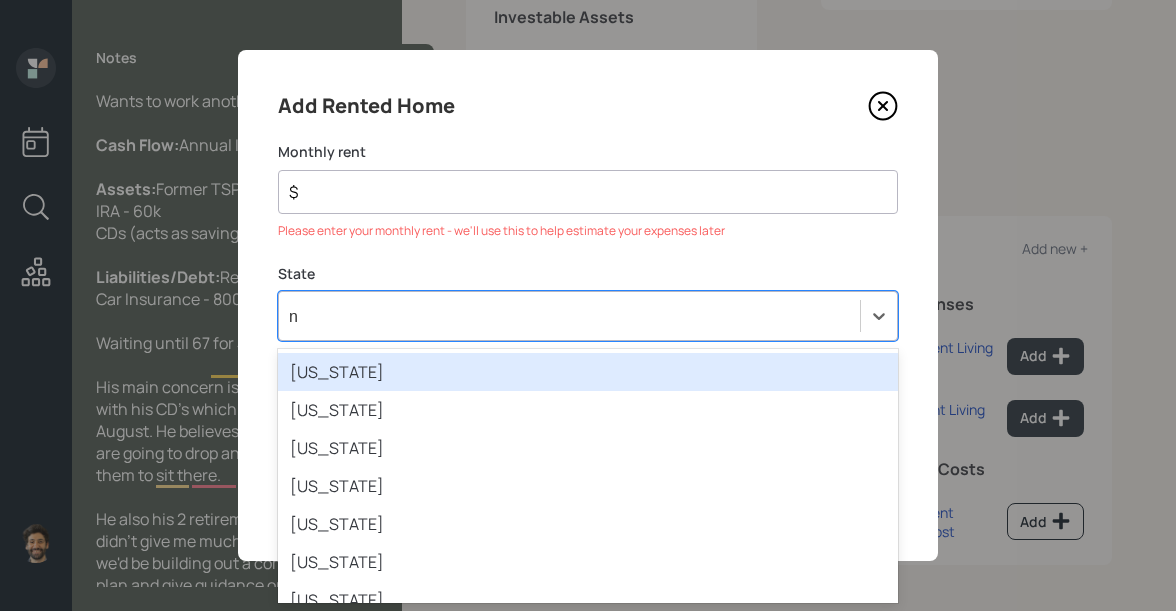 type on "ny" 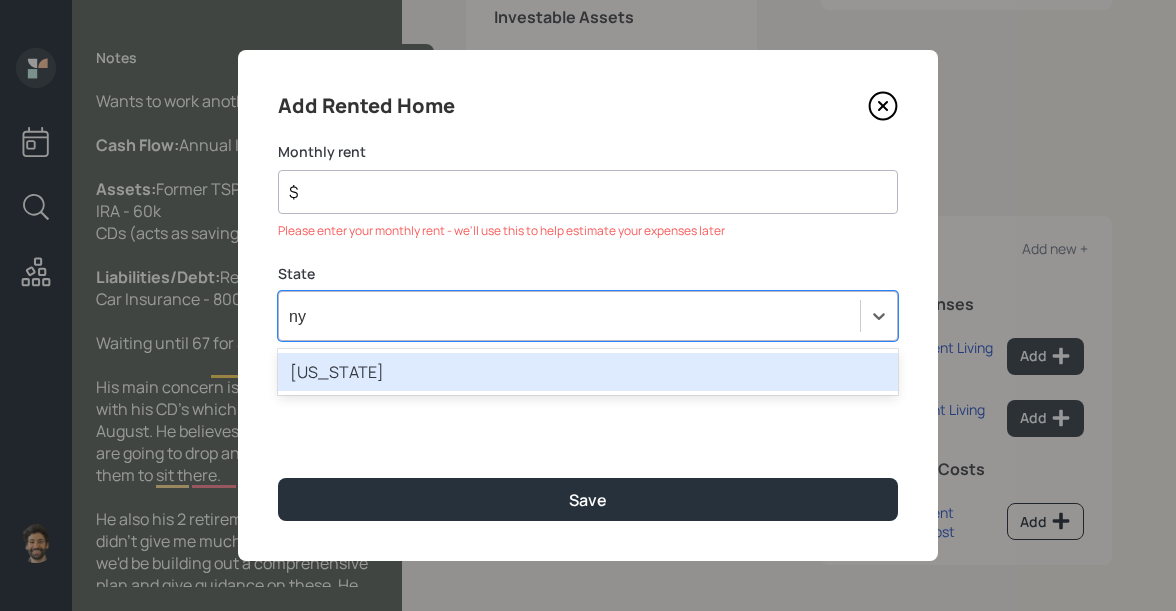 click on "New York" at bounding box center [588, 372] 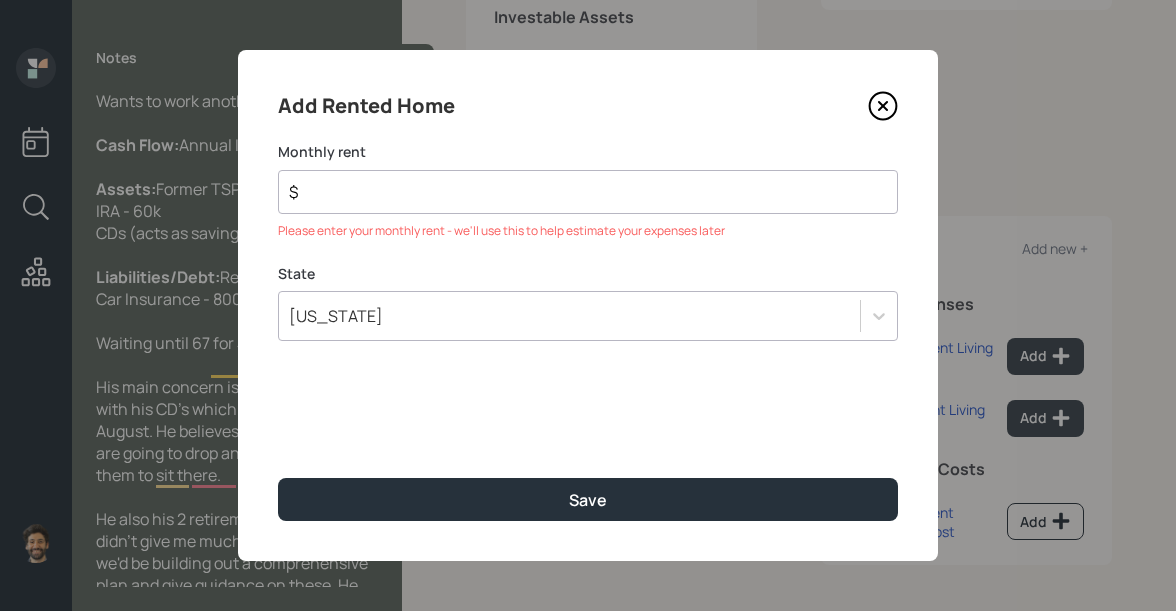 click on "$" at bounding box center [580, 192] 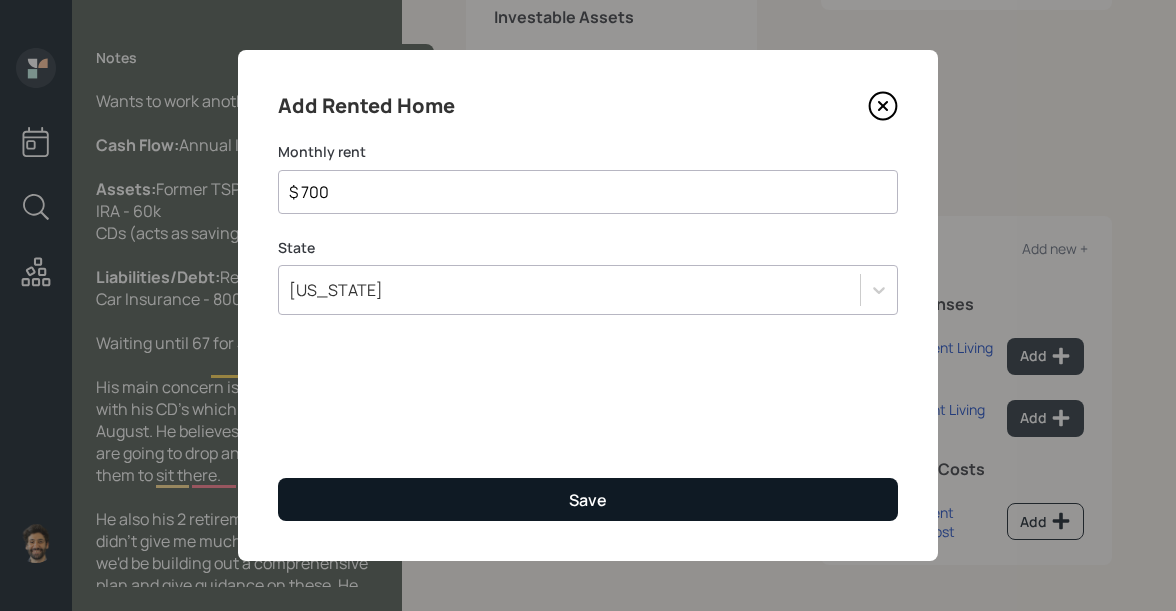 type on "$ 700" 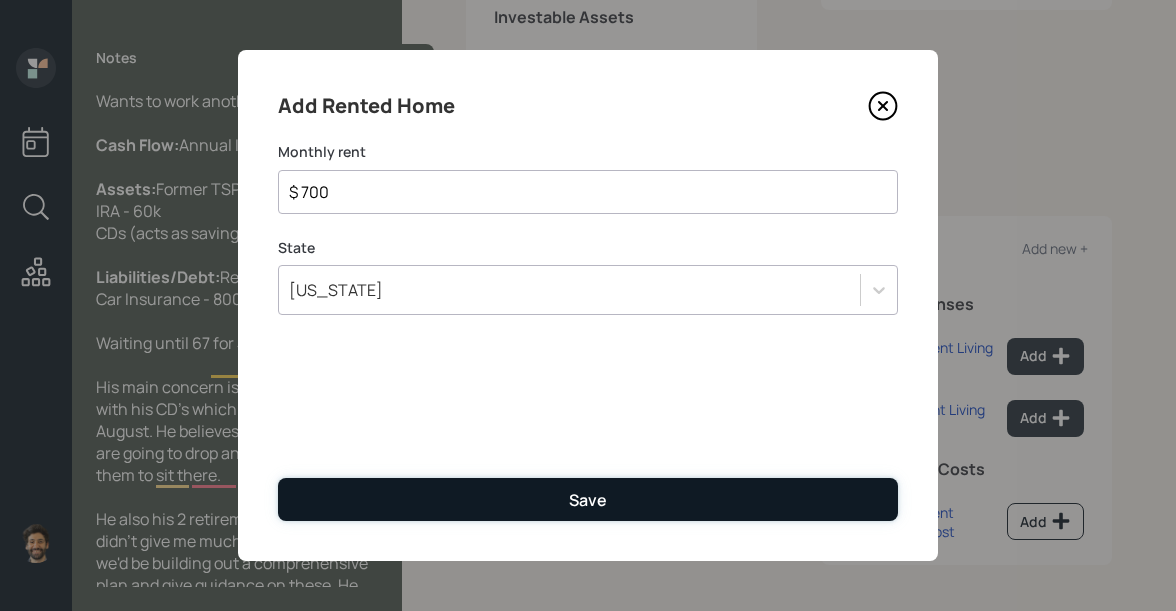 click on "Save" at bounding box center (588, 499) 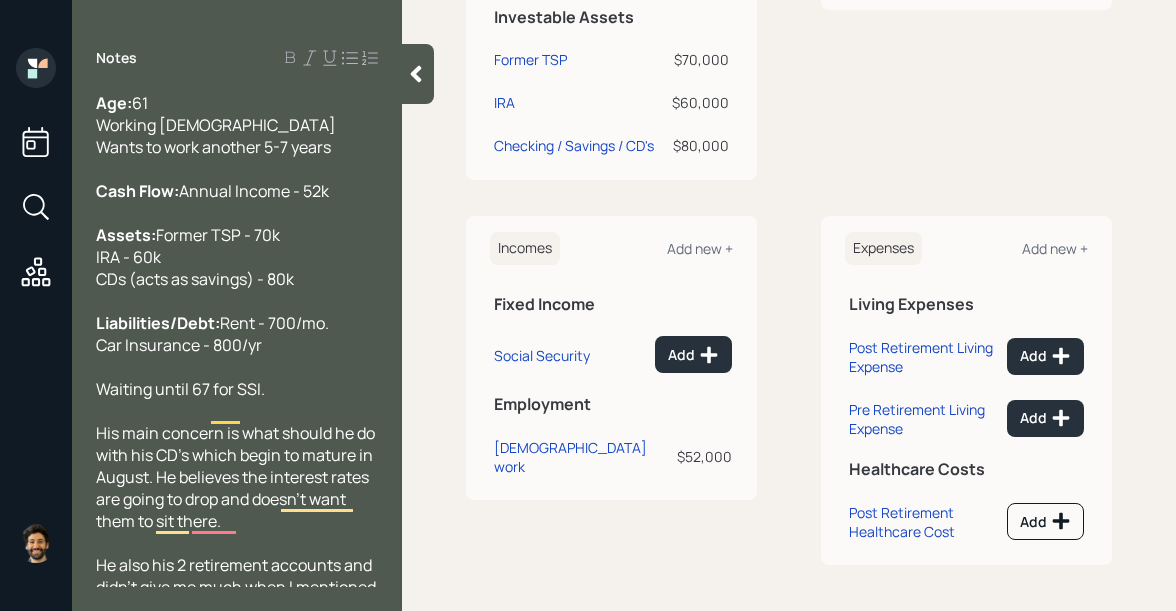scroll, scrollTop: 13, scrollLeft: 0, axis: vertical 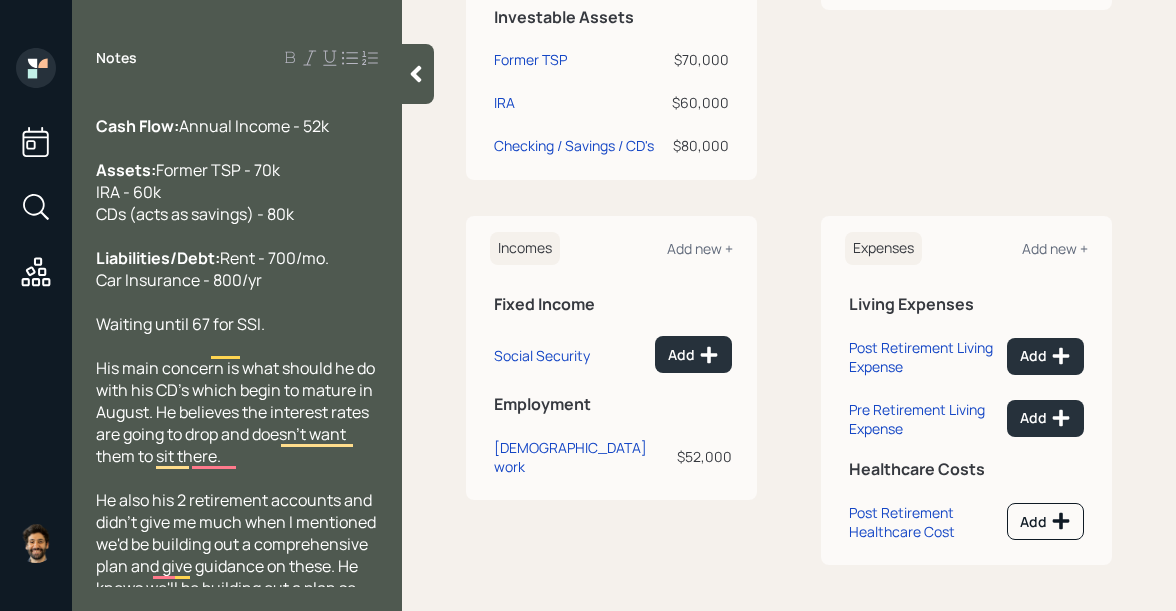click 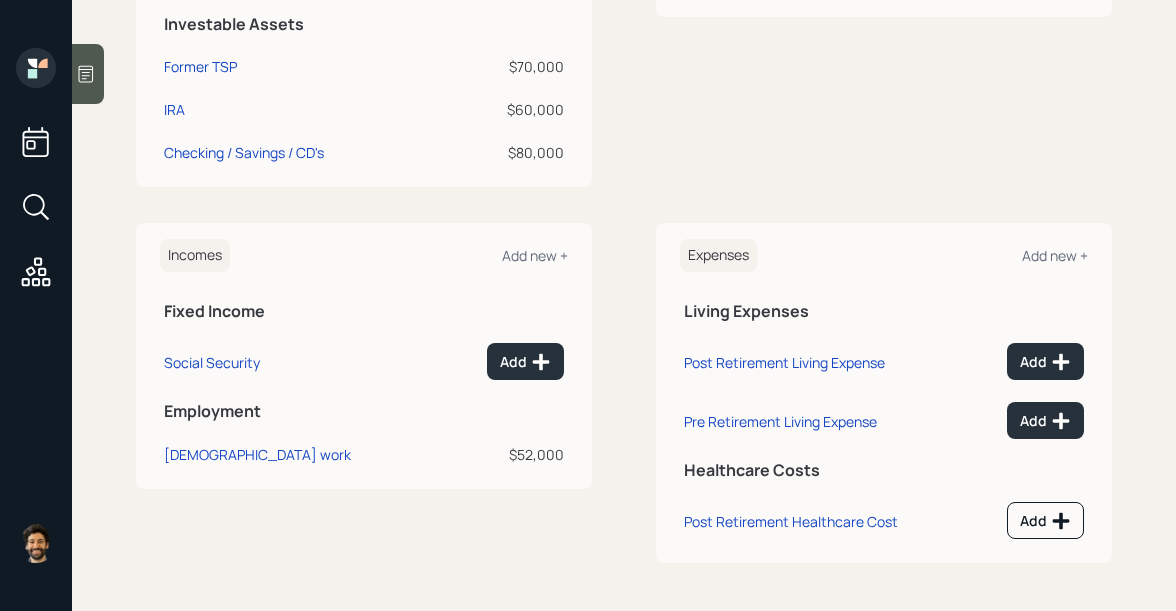 scroll, scrollTop: 576, scrollLeft: 0, axis: vertical 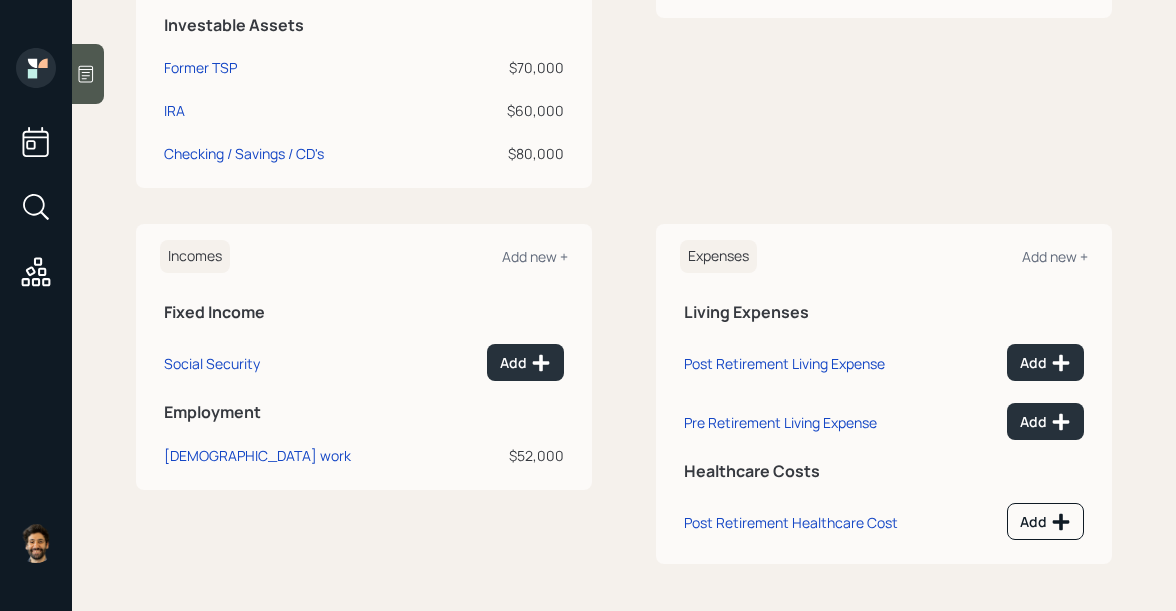 click 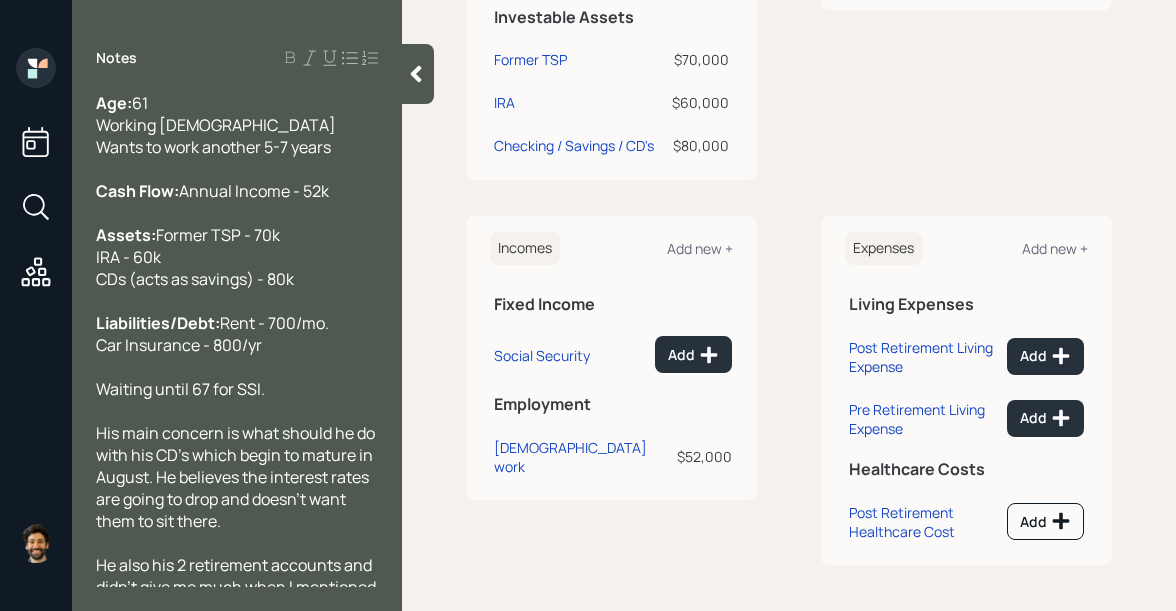 scroll, scrollTop: 230, scrollLeft: 0, axis: vertical 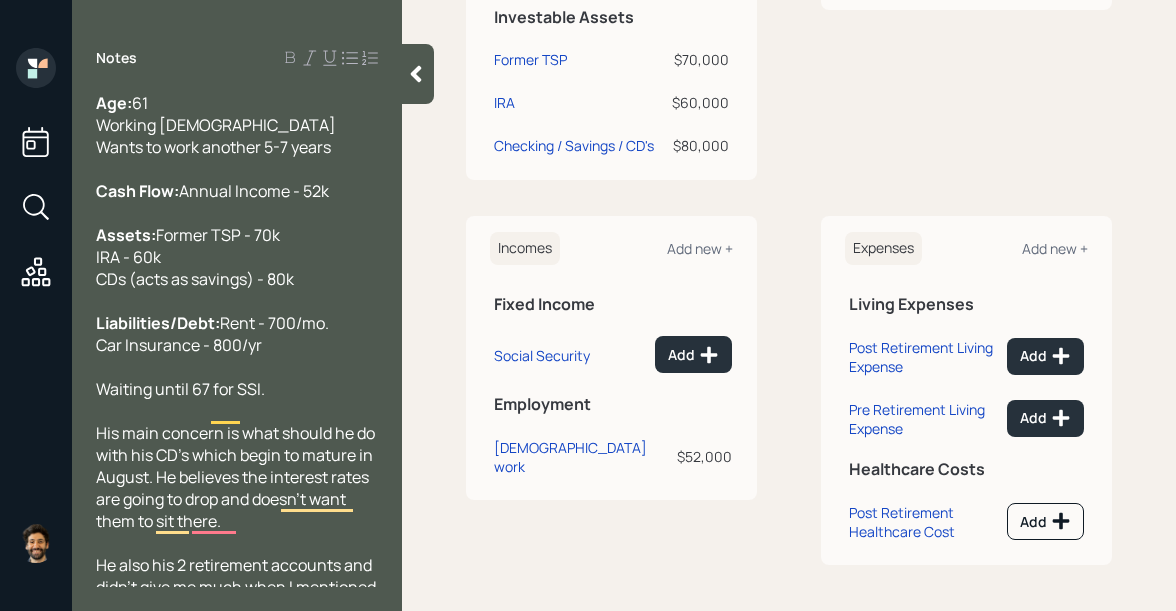 click at bounding box center [418, 74] 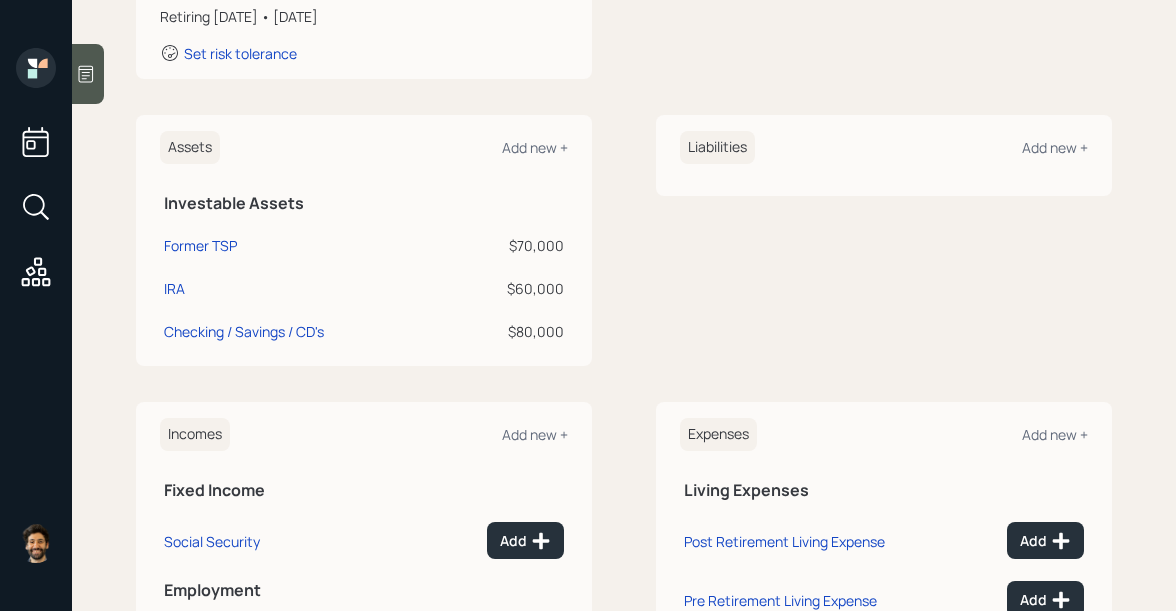 scroll, scrollTop: 396, scrollLeft: 0, axis: vertical 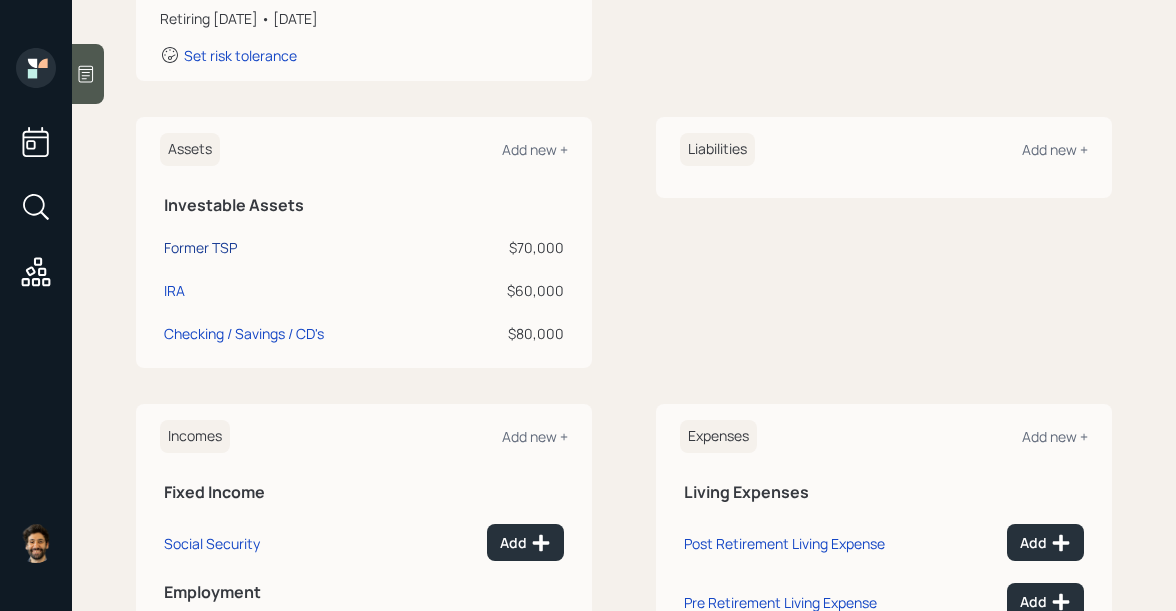 click on "Former TSP" at bounding box center [200, 247] 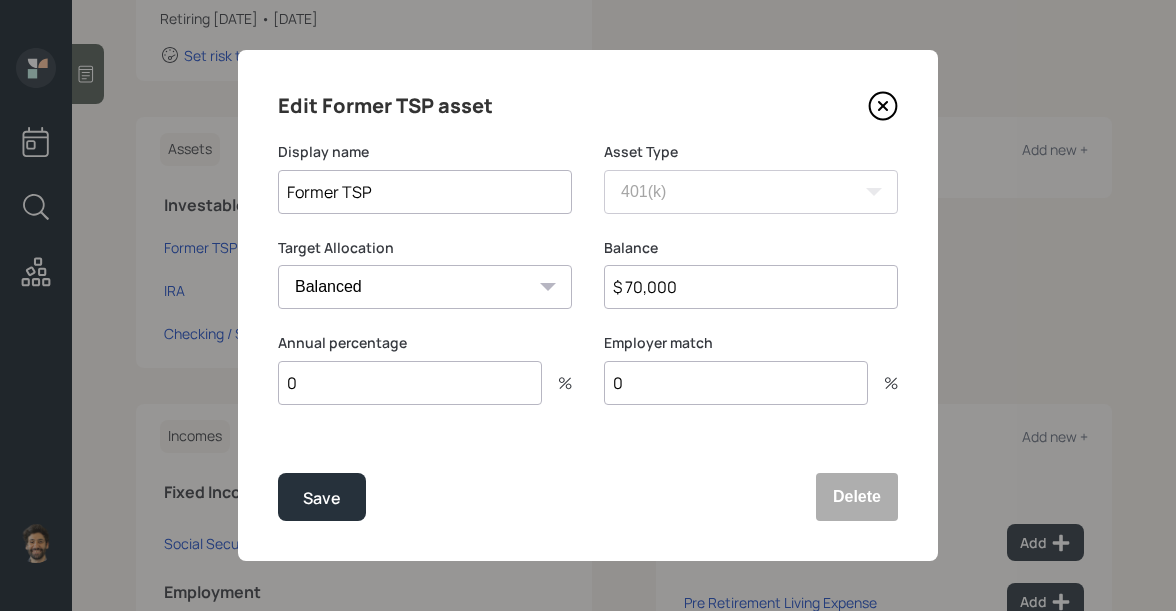 click on "Former TSP" at bounding box center [425, 192] 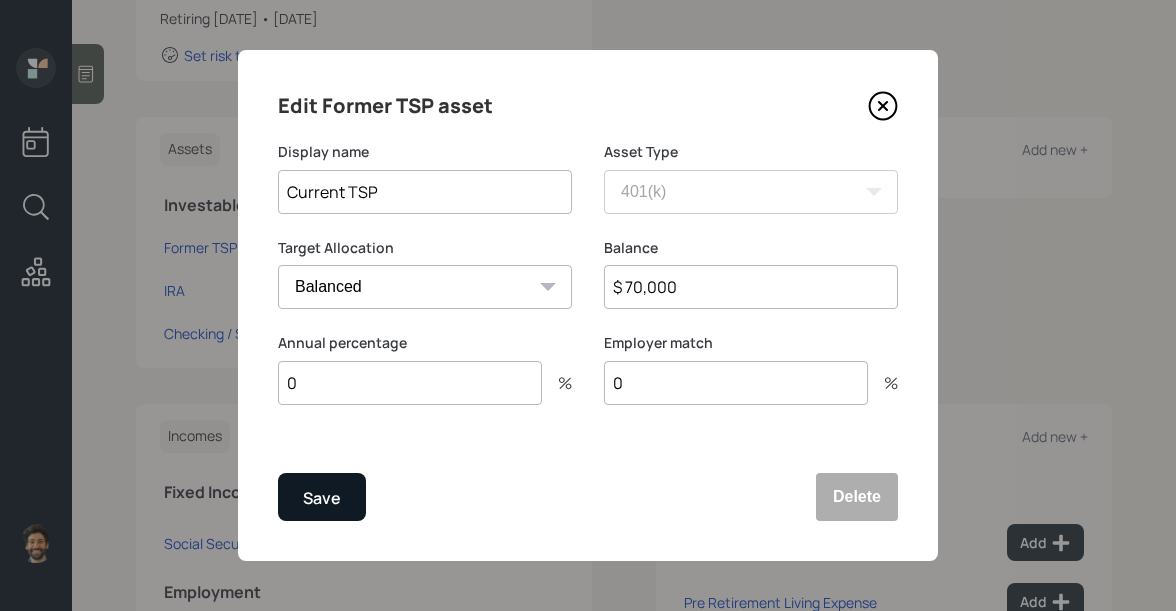 type on "Current TSP" 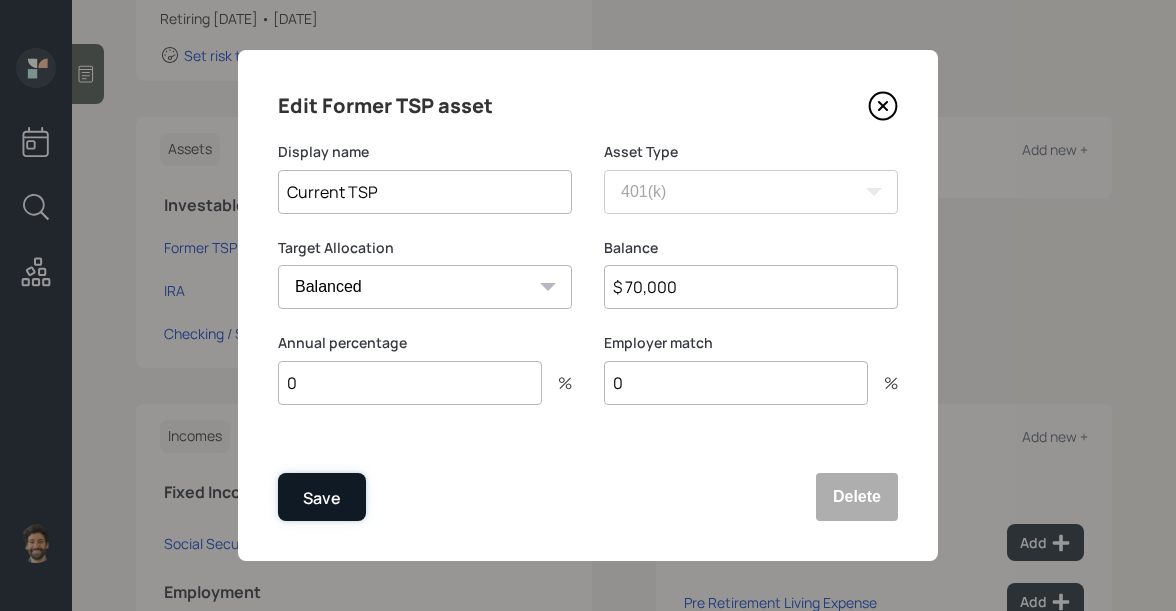 click on "Save" at bounding box center (322, 497) 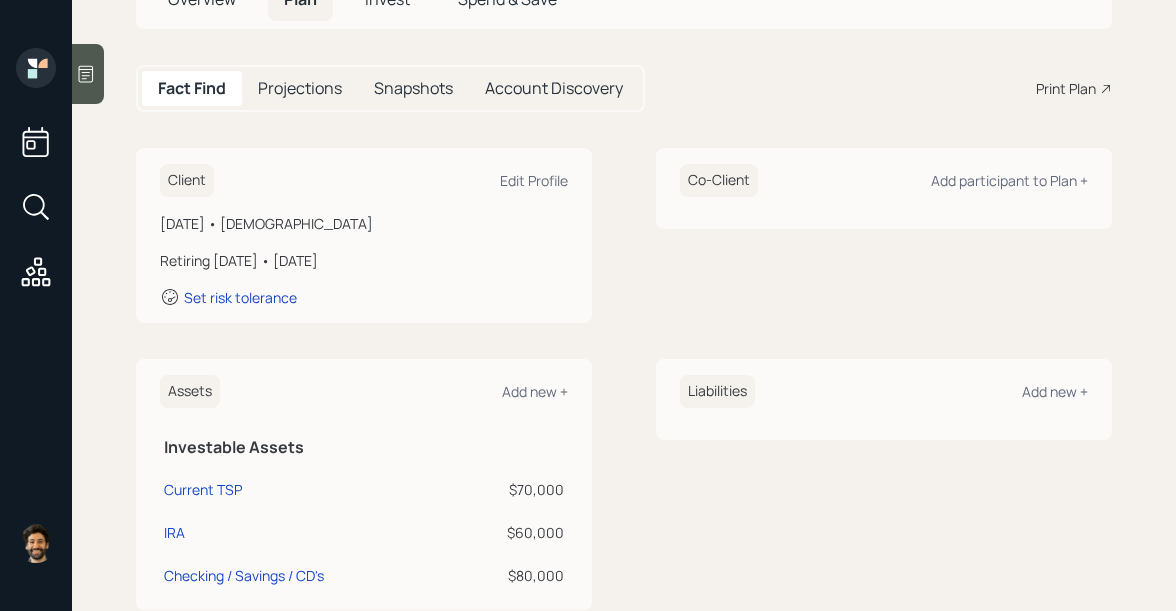 scroll, scrollTop: 56, scrollLeft: 0, axis: vertical 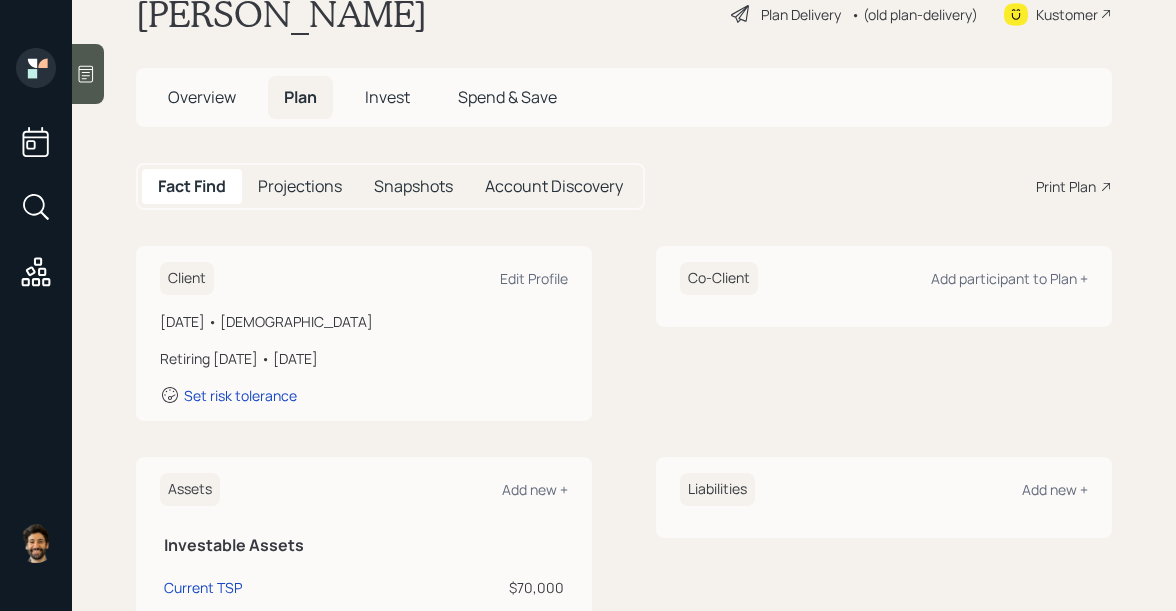 click on "• (old plan-delivery)" at bounding box center (914, 14) 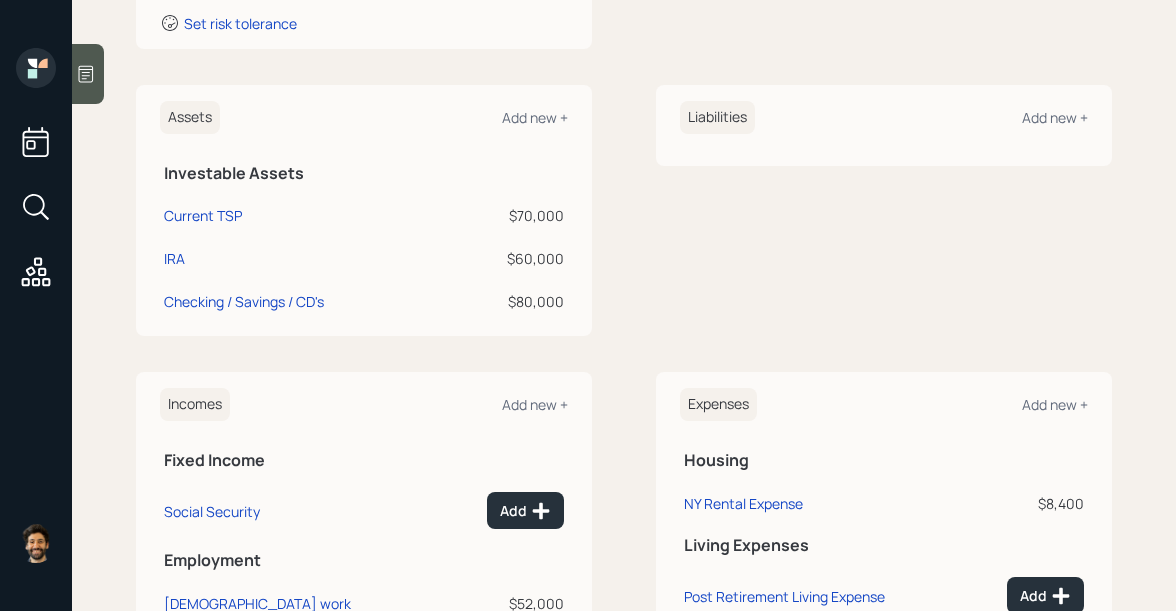 scroll, scrollTop: 428, scrollLeft: 0, axis: vertical 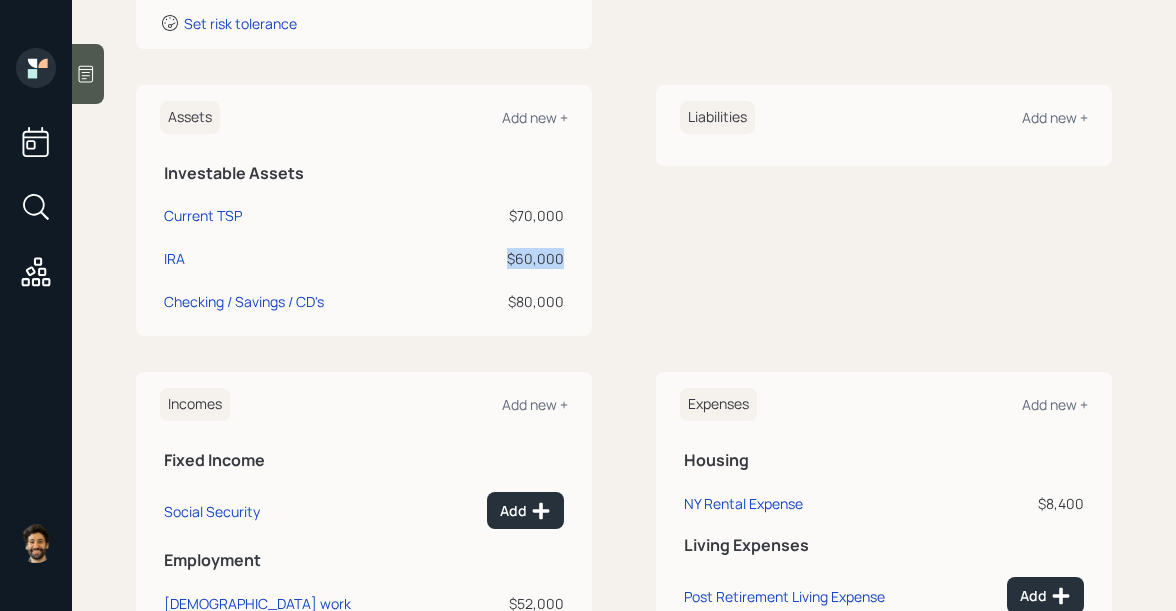 drag, startPoint x: 561, startPoint y: 255, endPoint x: 507, endPoint y: 256, distance: 54.00926 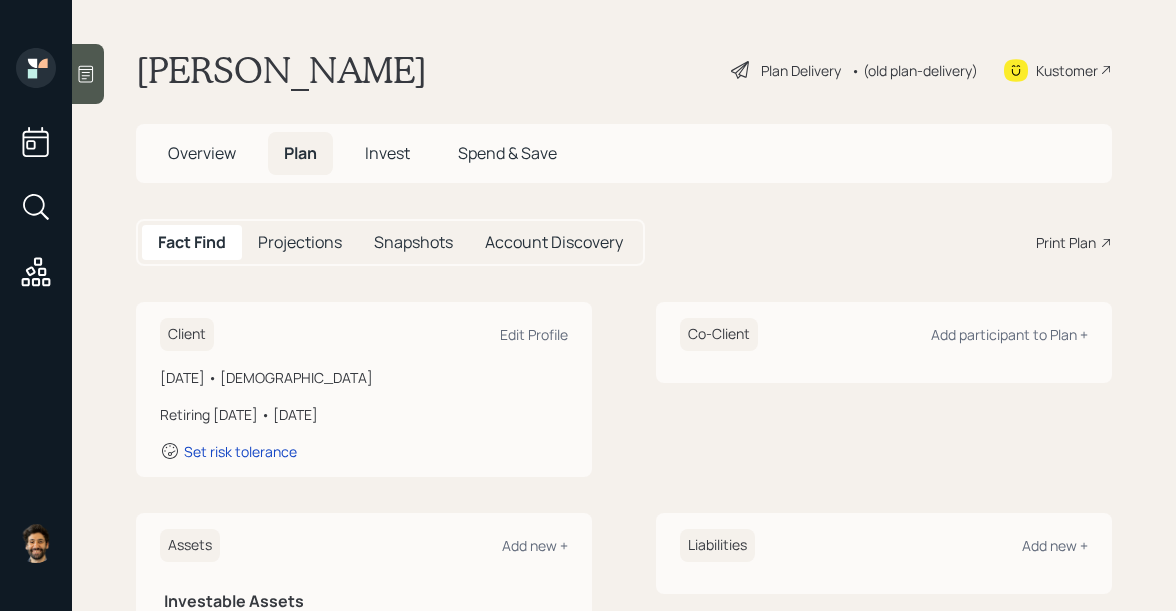 click on "Overview" at bounding box center (202, 153) 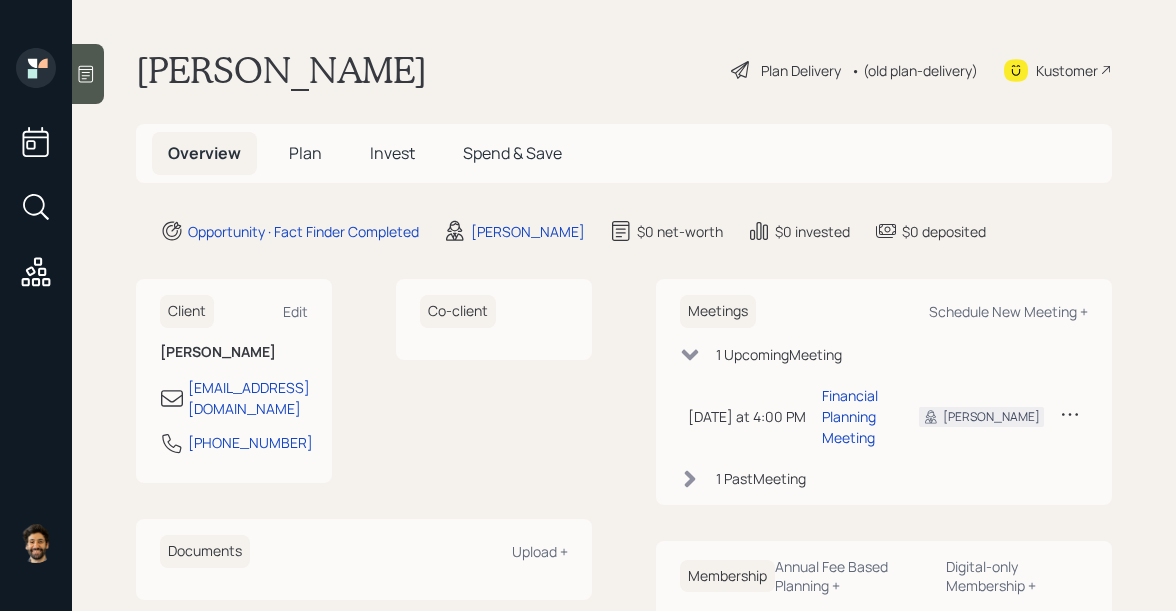 click on "Plan" at bounding box center (305, 153) 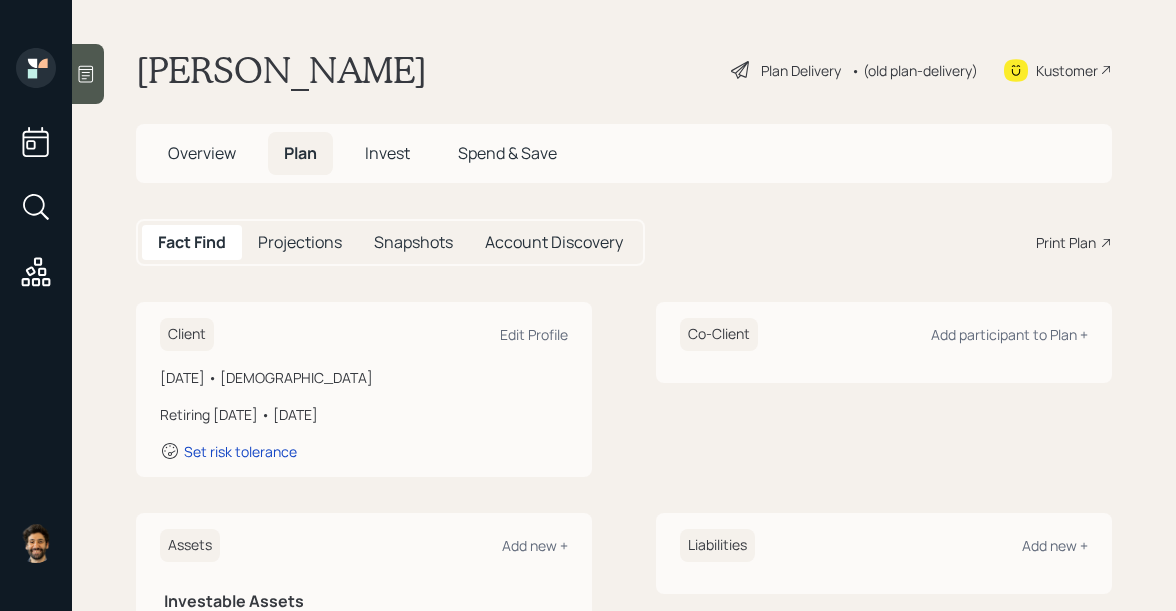 click at bounding box center [88, 74] 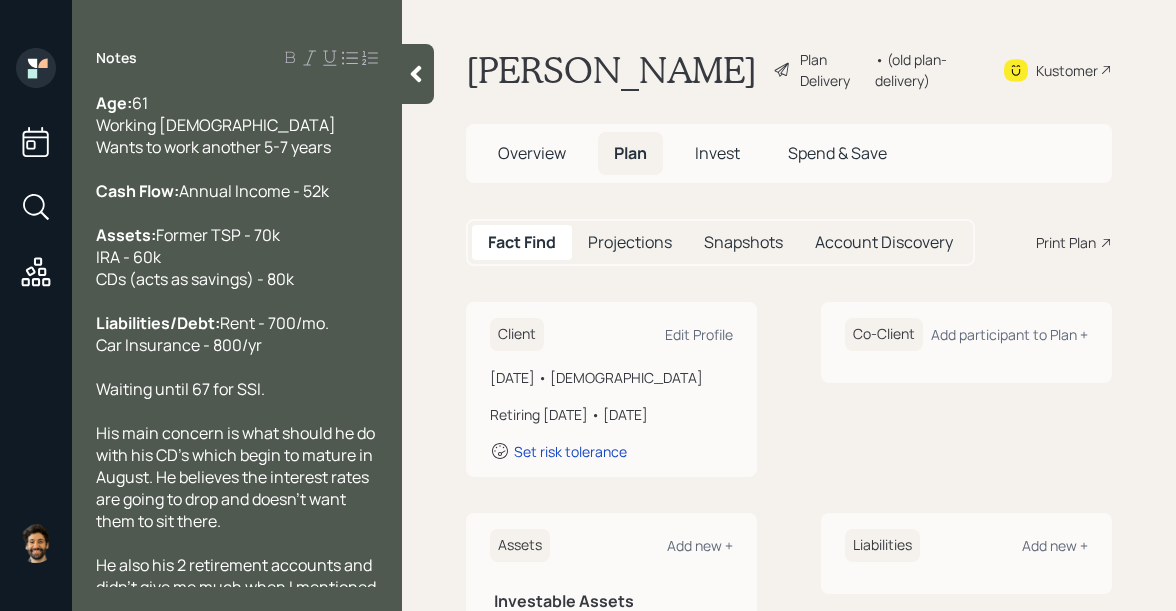 scroll, scrollTop: 210, scrollLeft: 0, axis: vertical 